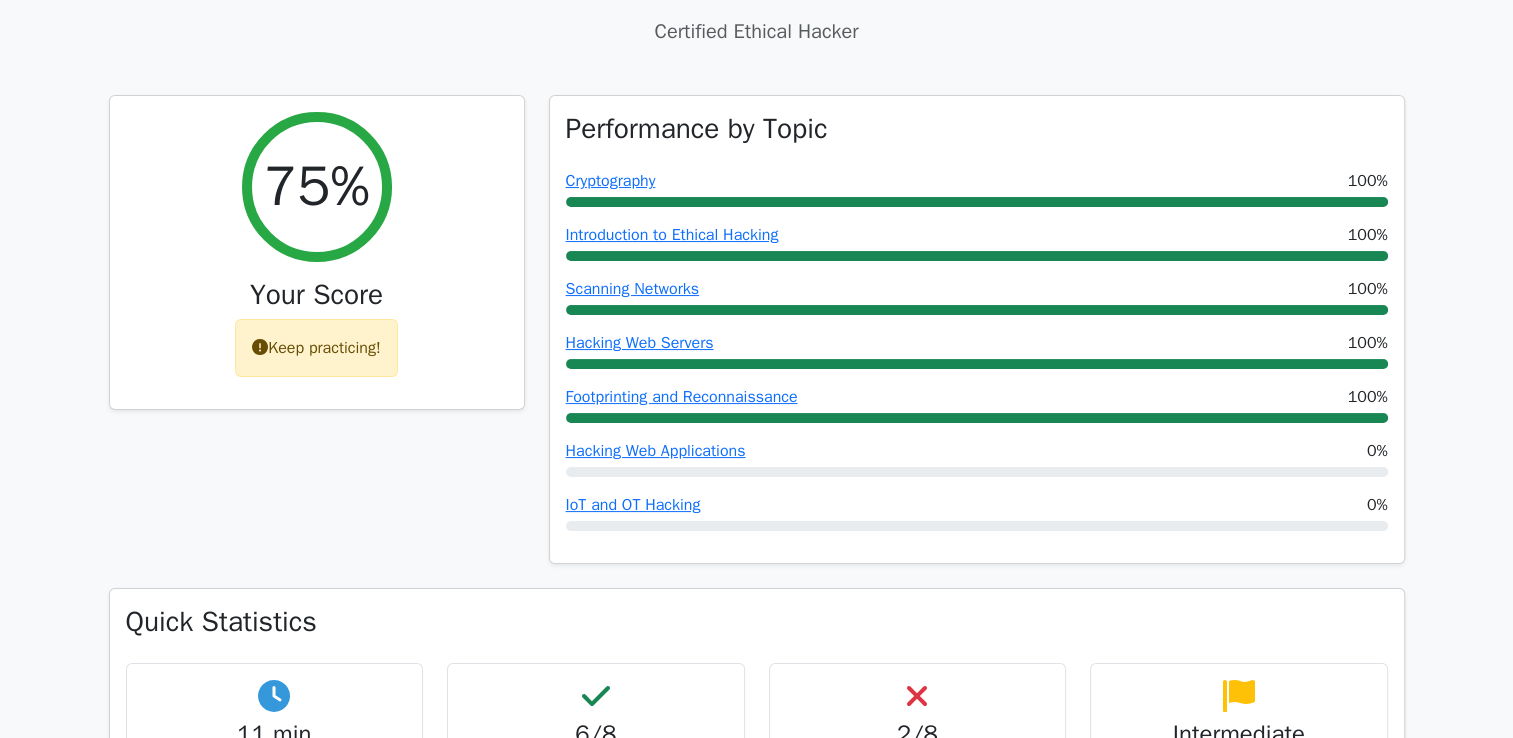 scroll, scrollTop: 0, scrollLeft: 0, axis: both 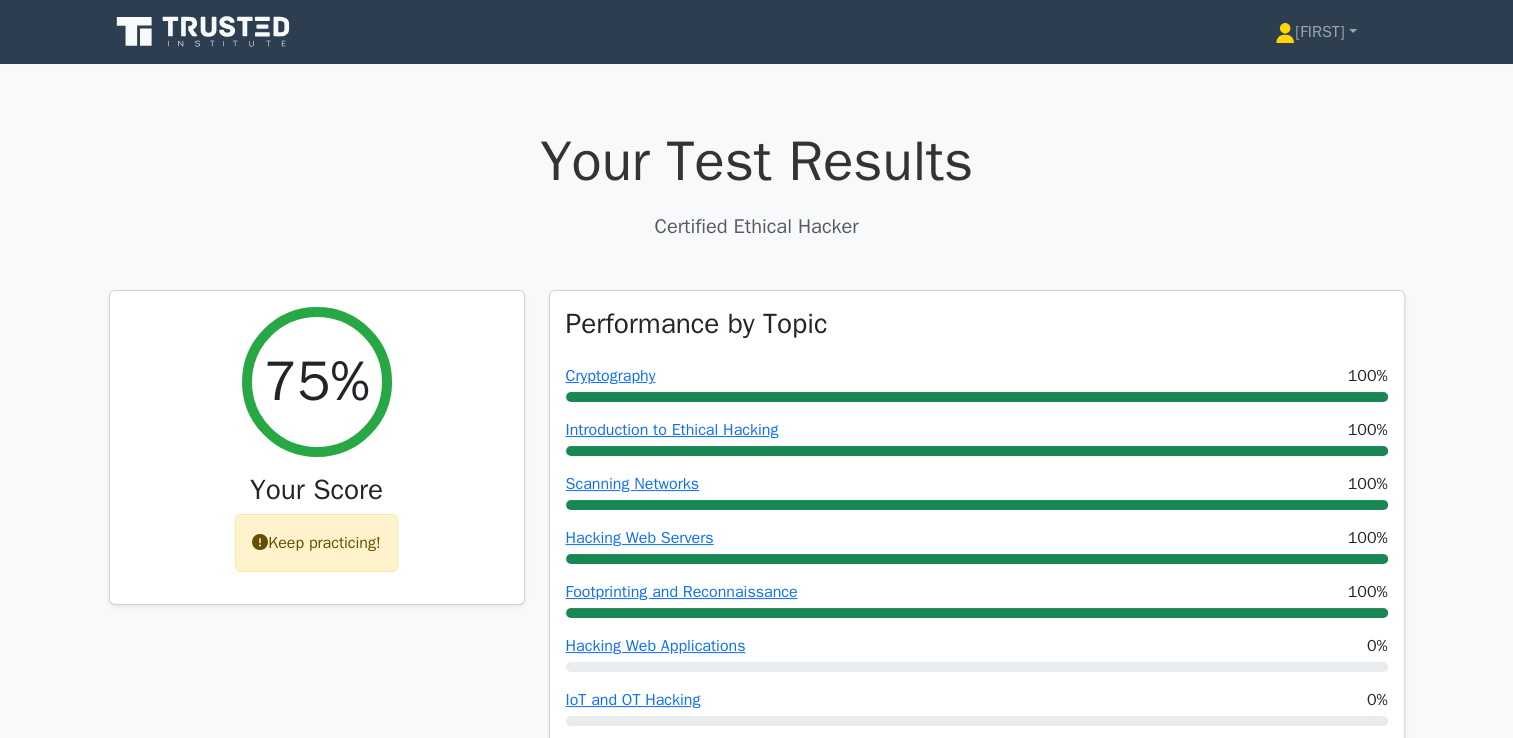 click 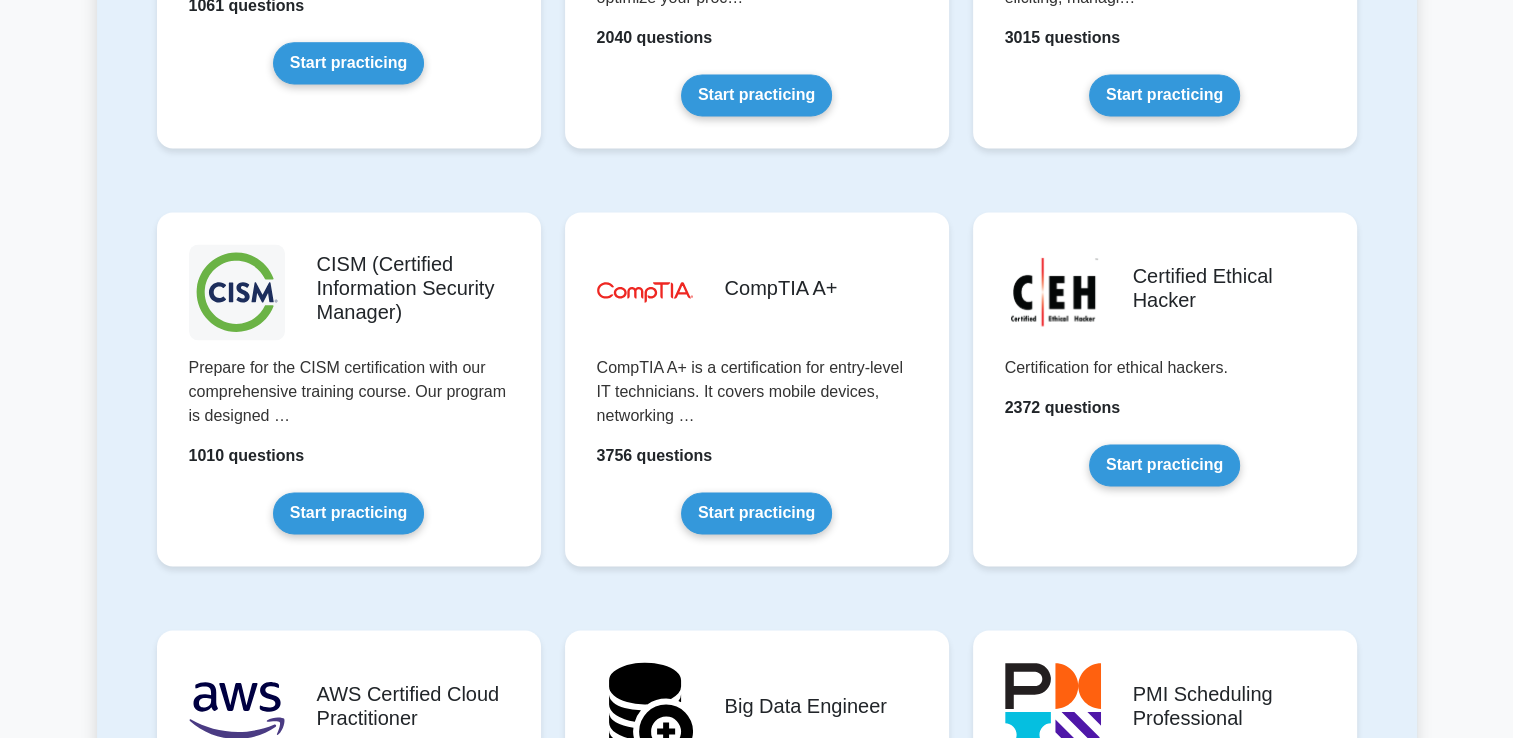 scroll, scrollTop: 2764, scrollLeft: 0, axis: vertical 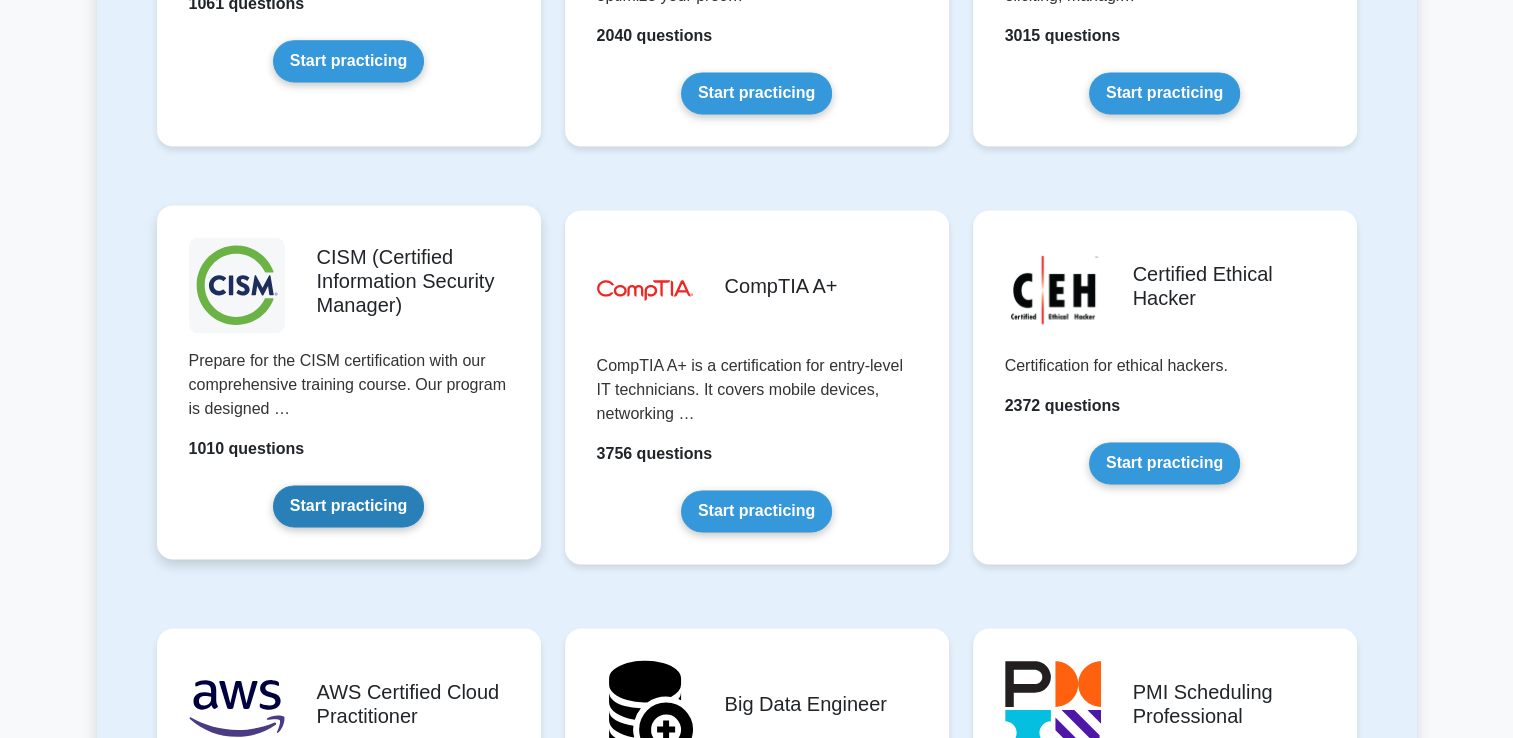click on "Start practicing" at bounding box center (348, 506) 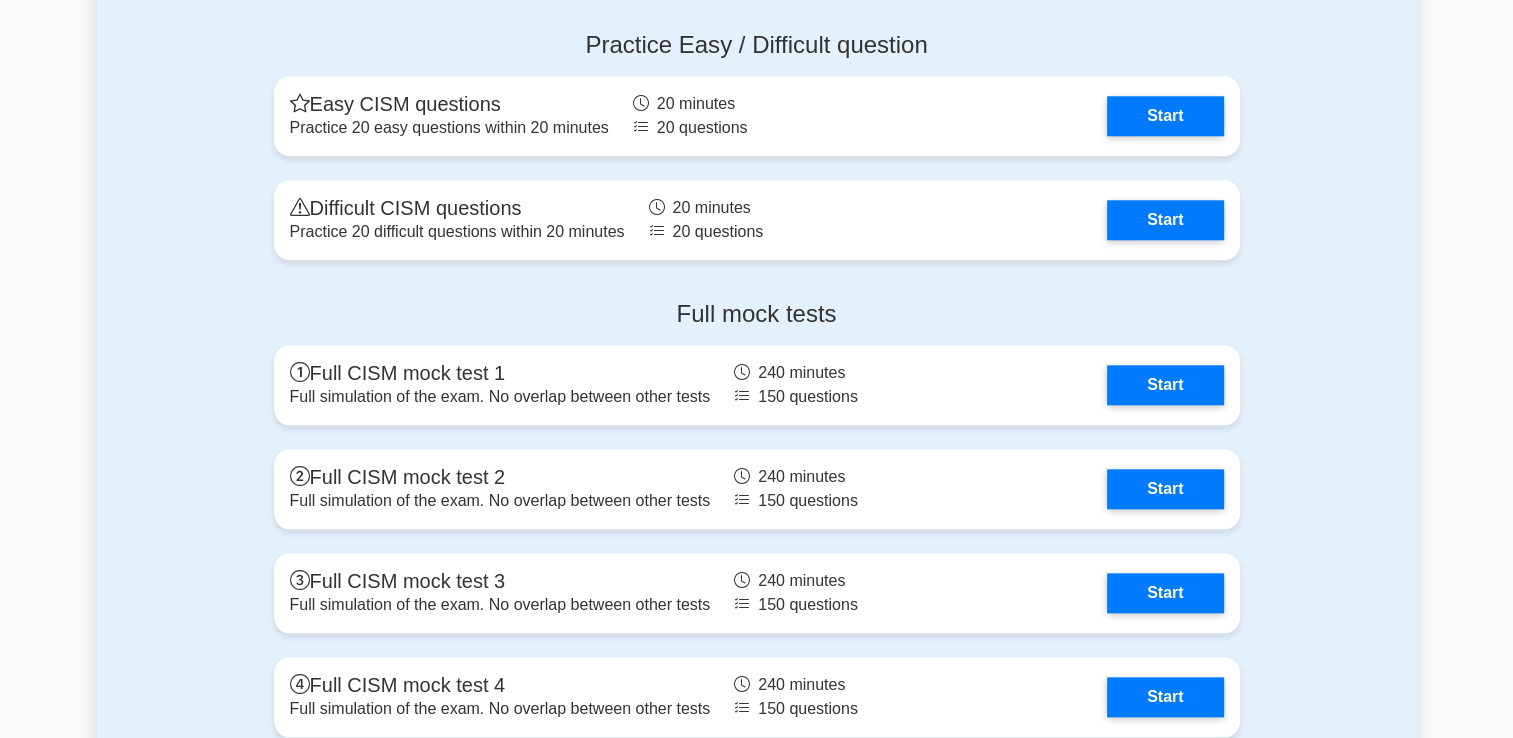 scroll, scrollTop: 2096, scrollLeft: 0, axis: vertical 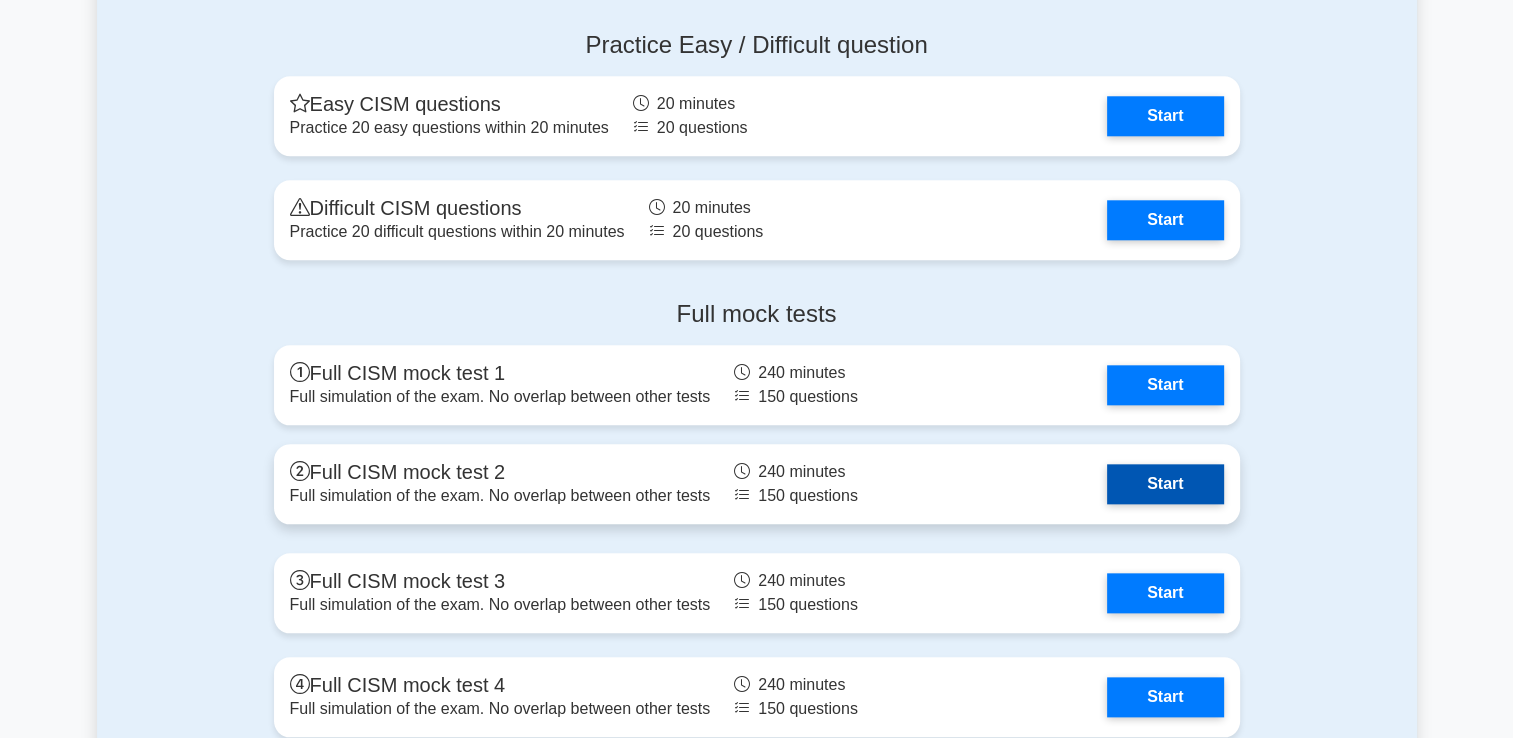 click on "Start" at bounding box center [1165, 484] 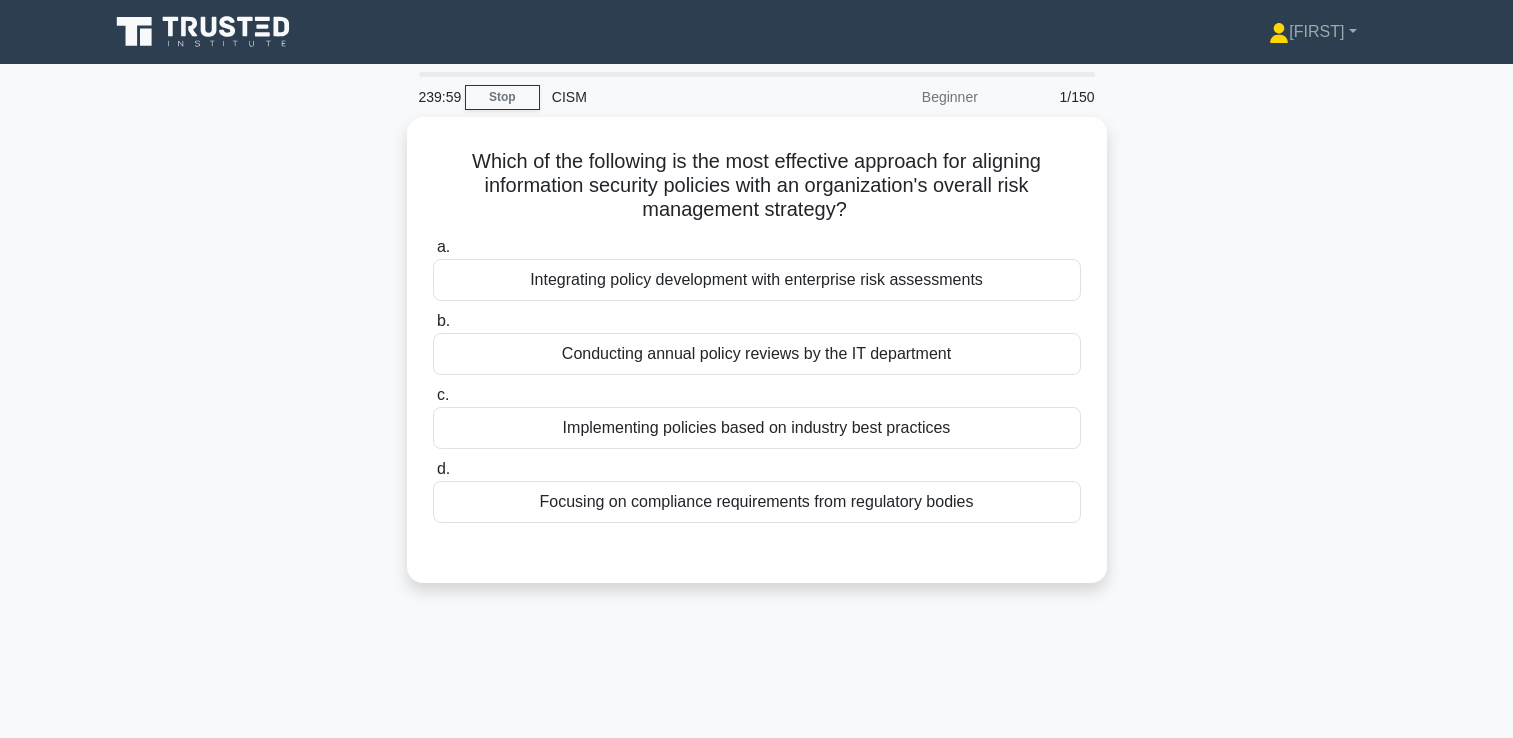 scroll, scrollTop: 0, scrollLeft: 0, axis: both 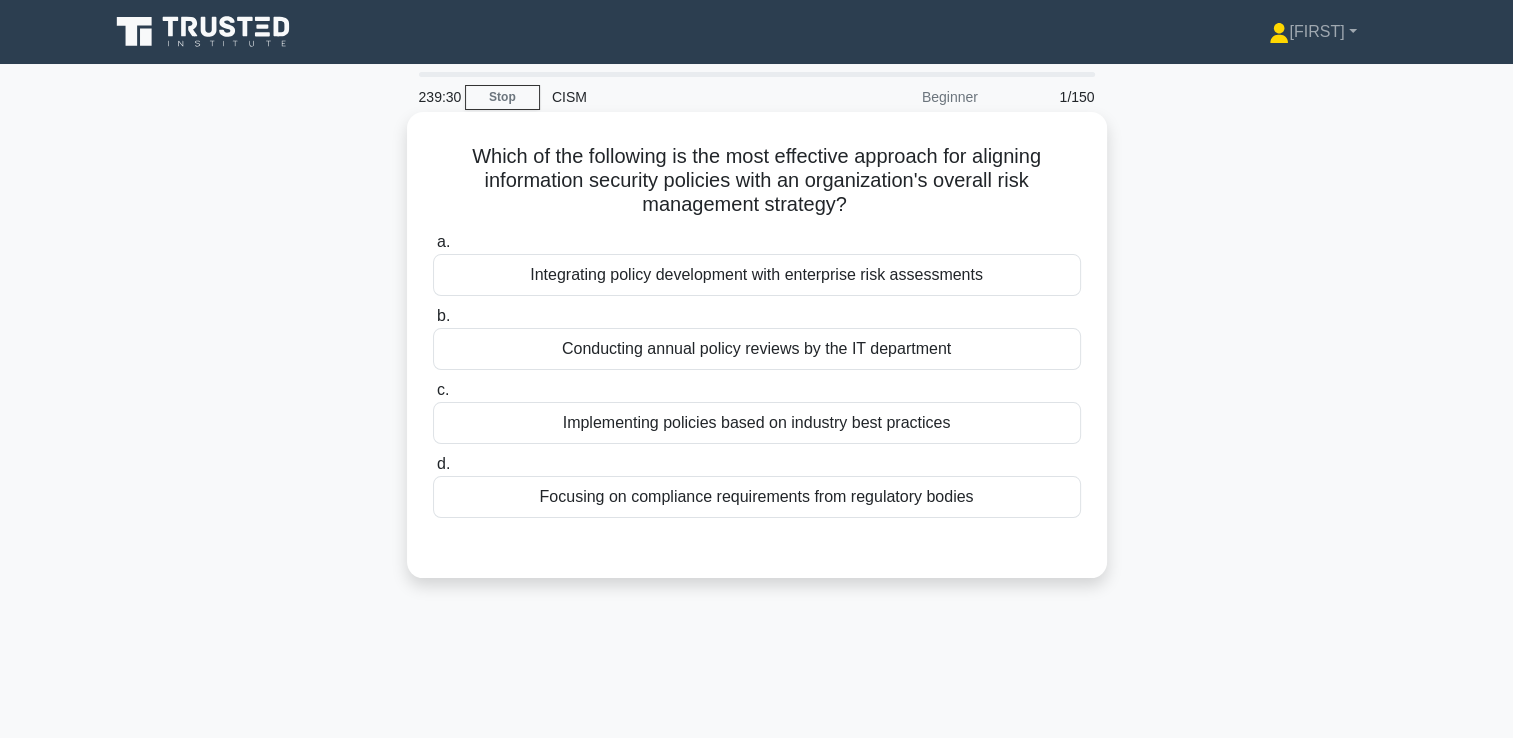 click on "Integrating policy development with enterprise risk assessments" at bounding box center [757, 275] 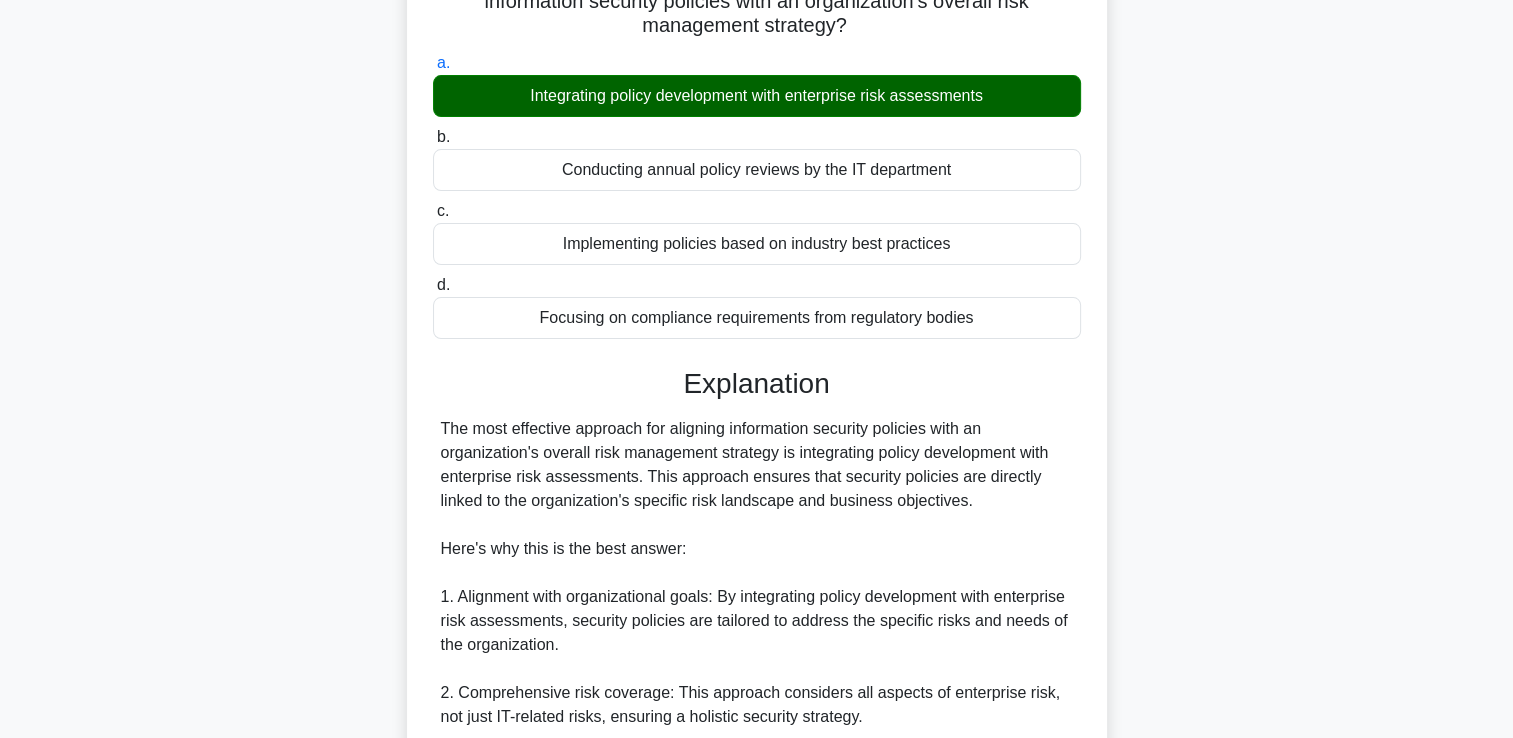 scroll, scrollTop: 0, scrollLeft: 0, axis: both 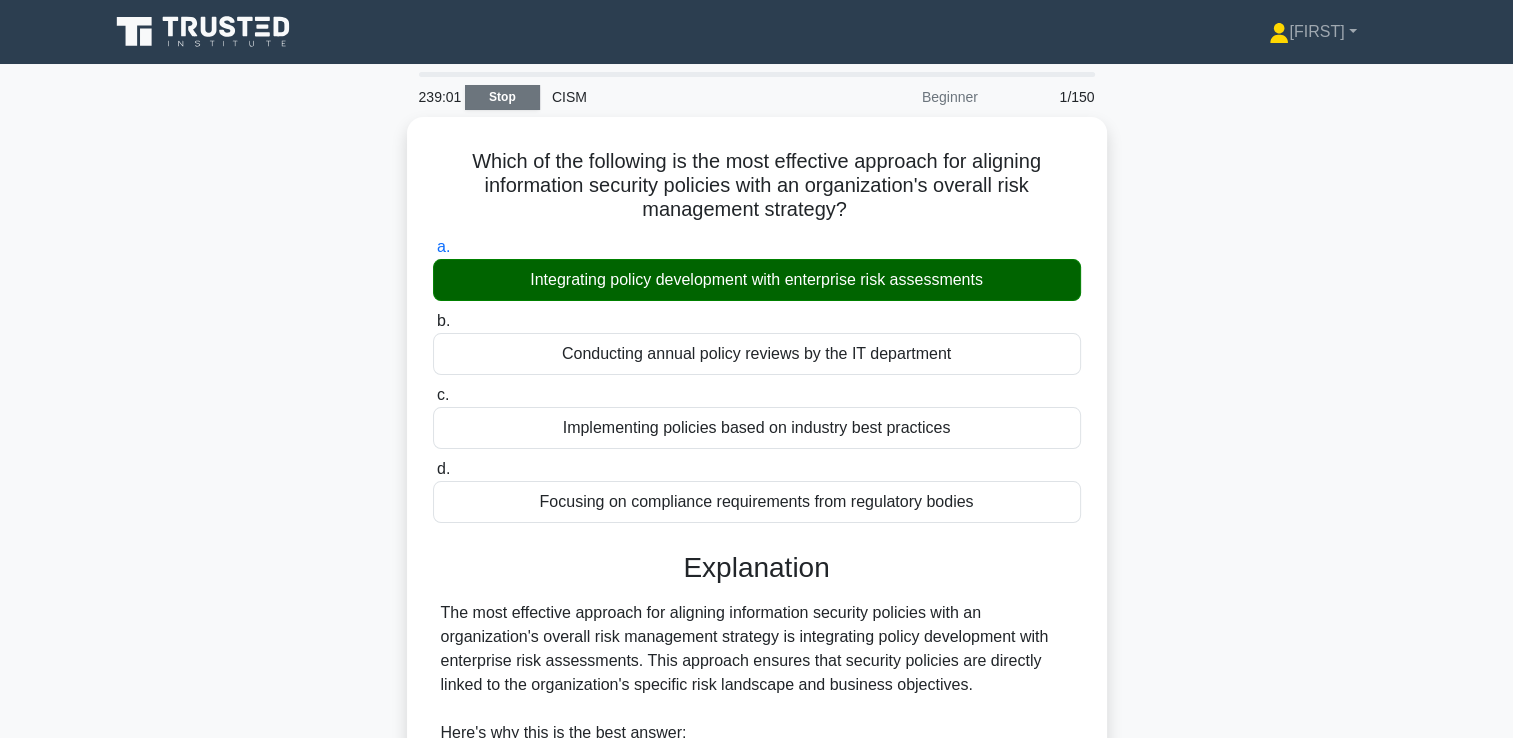 click on "Stop" at bounding box center (502, 97) 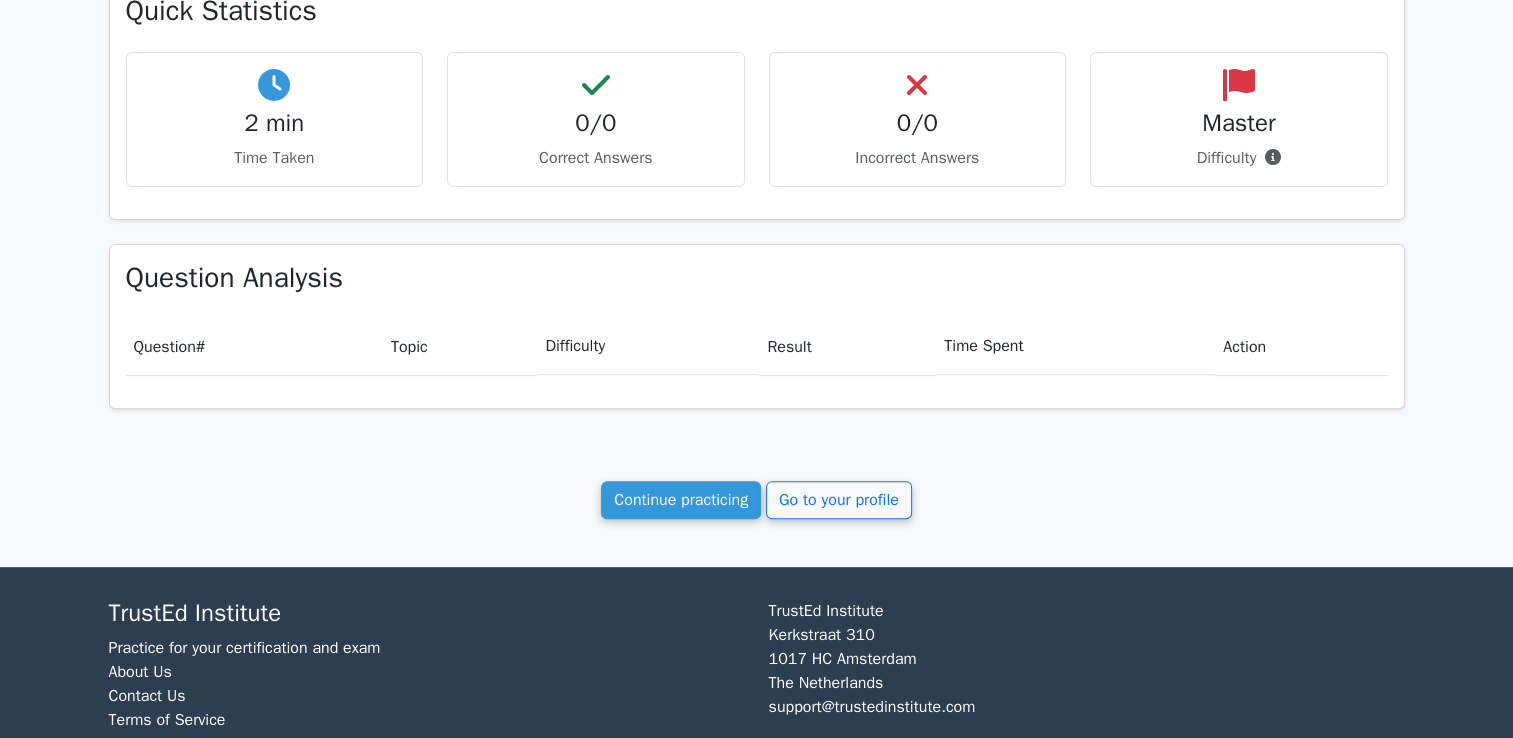 scroll, scrollTop: 674, scrollLeft: 0, axis: vertical 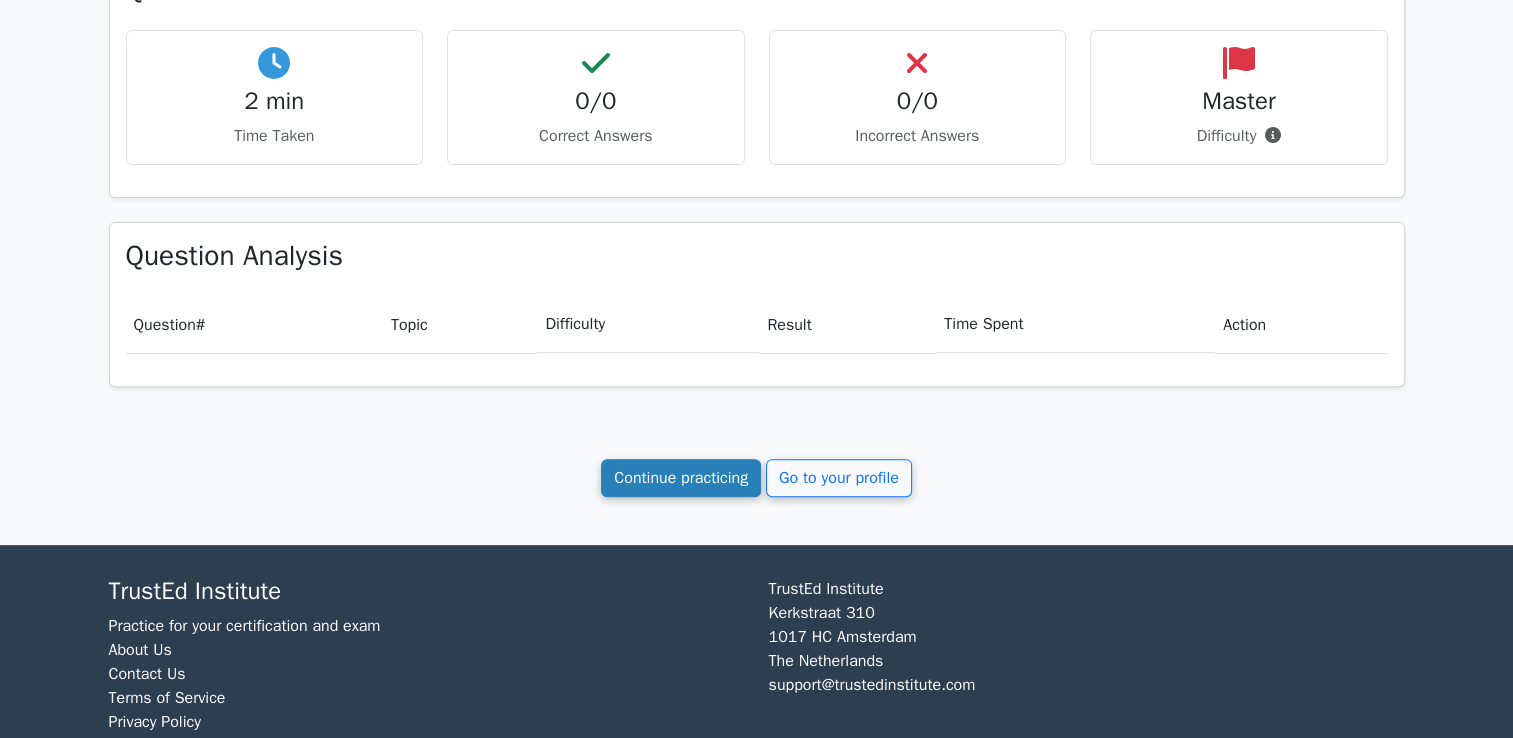 click on "Continue practicing" at bounding box center [681, 478] 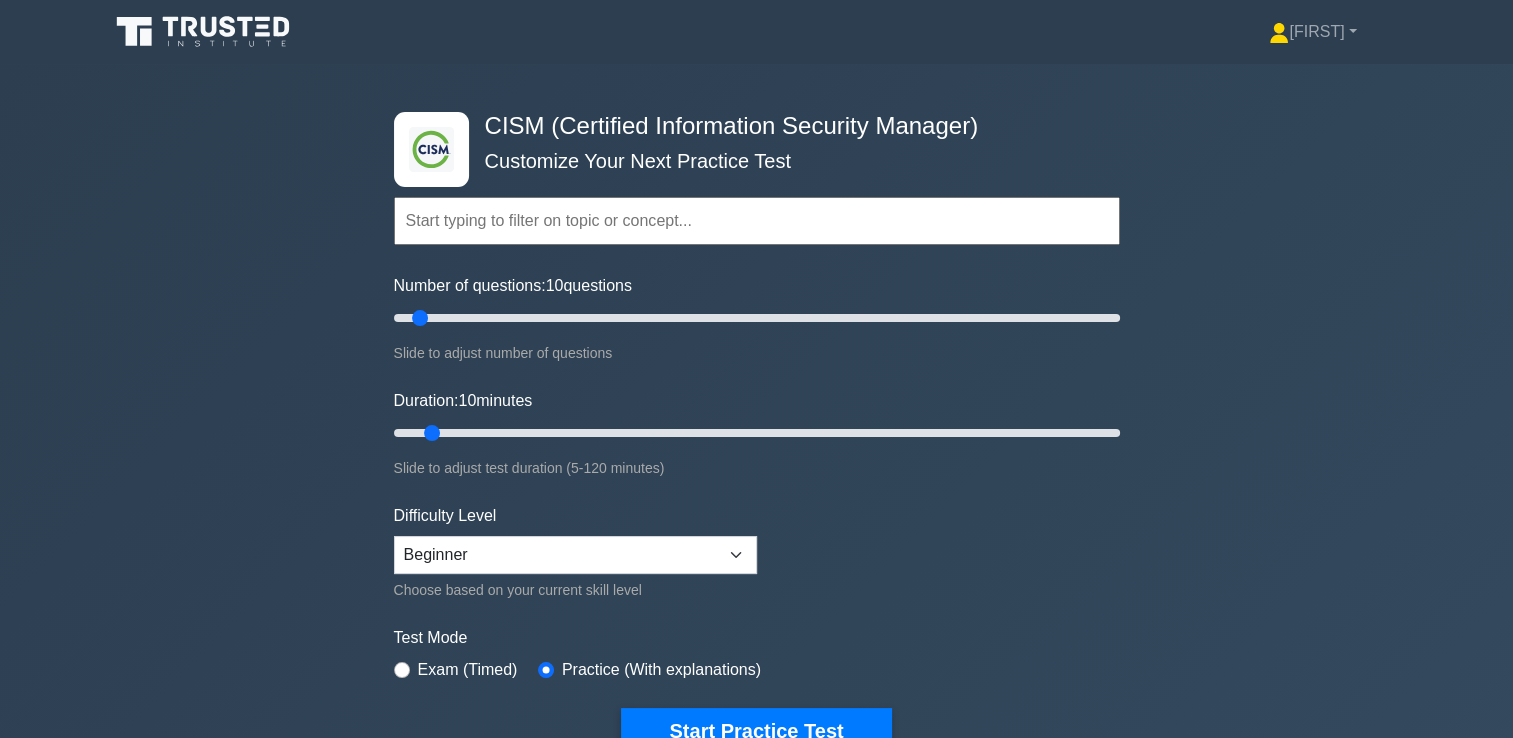 scroll, scrollTop: 200, scrollLeft: 0, axis: vertical 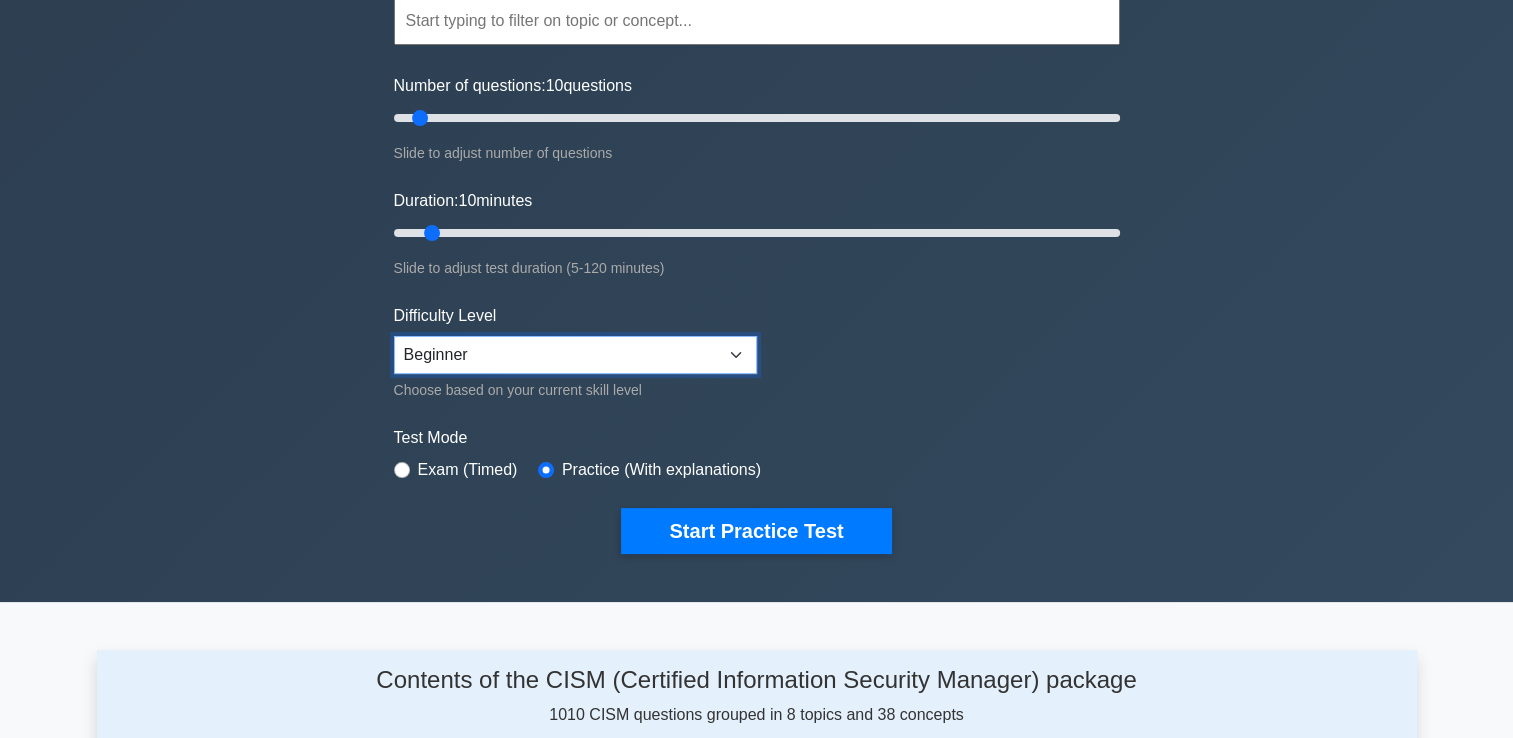click on "Beginner
Intermediate
Expert" at bounding box center [575, 355] 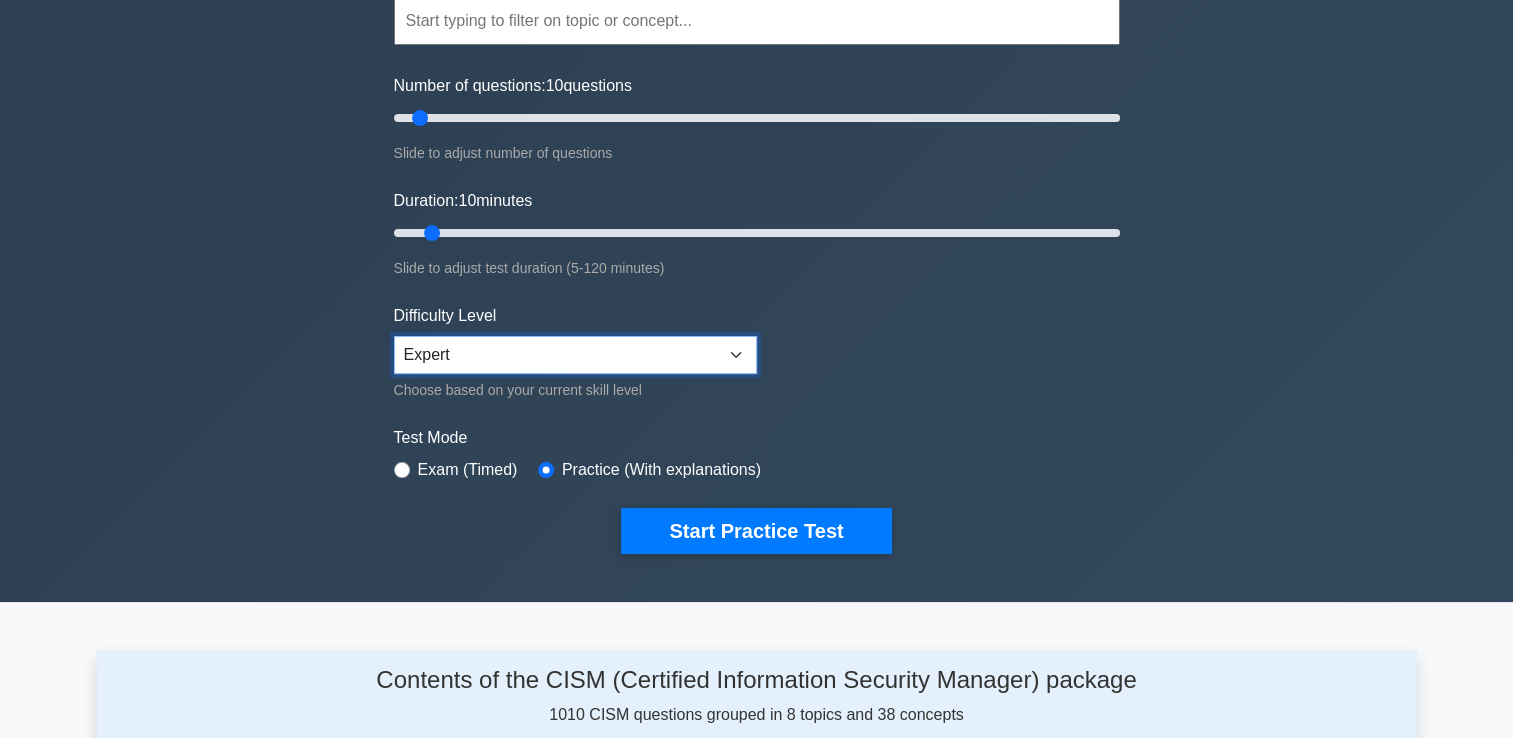 click on "Beginner
Intermediate
Expert" at bounding box center [575, 355] 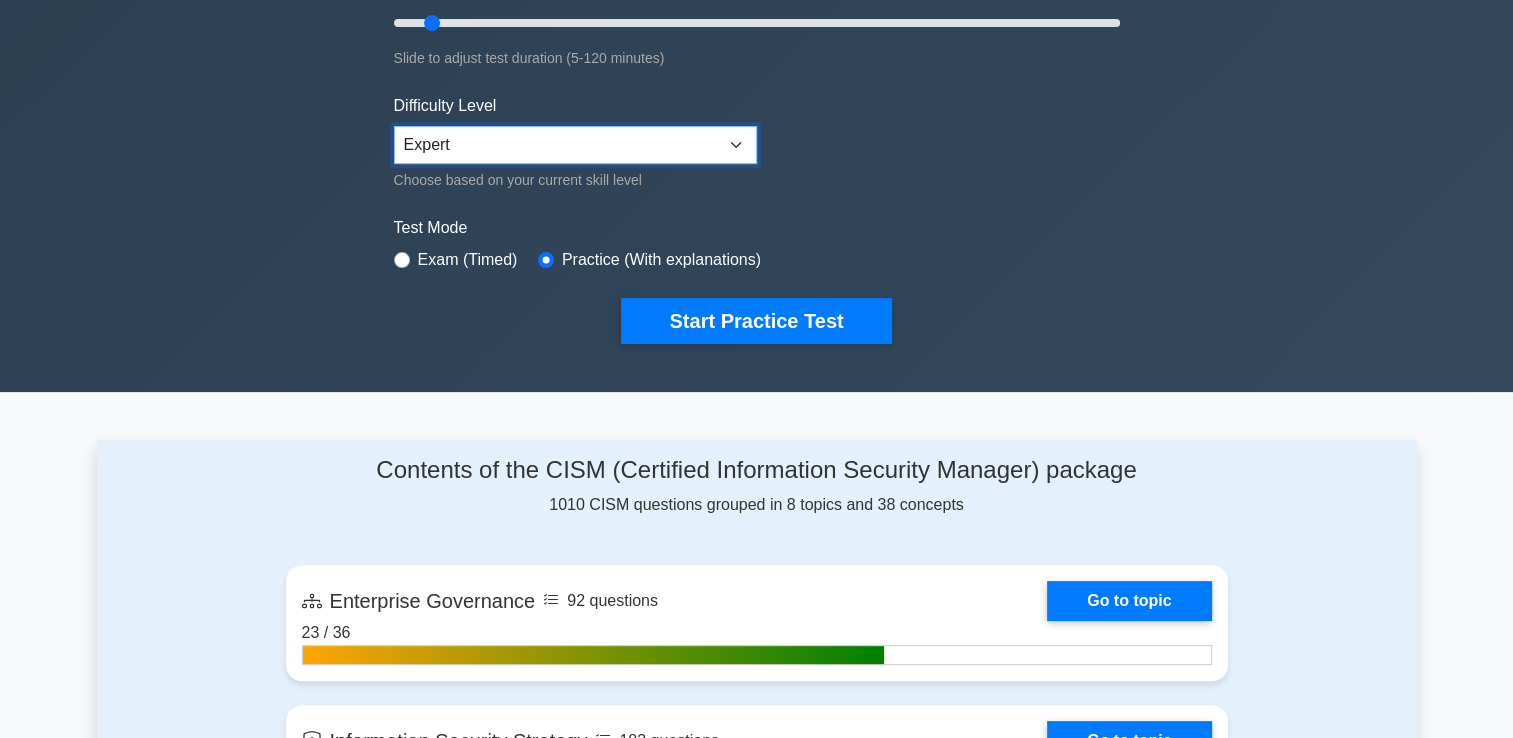scroll, scrollTop: 411, scrollLeft: 0, axis: vertical 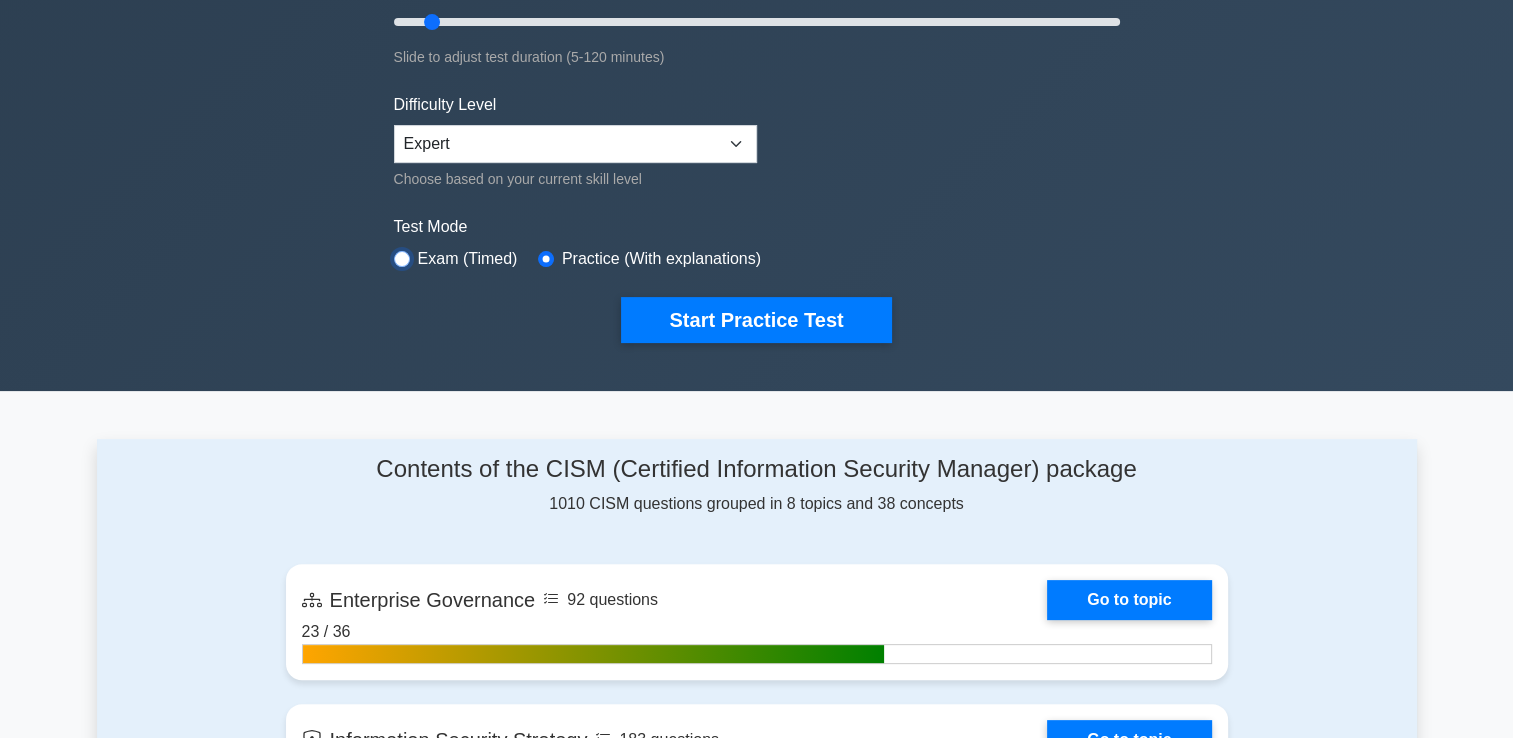 click at bounding box center [402, 259] 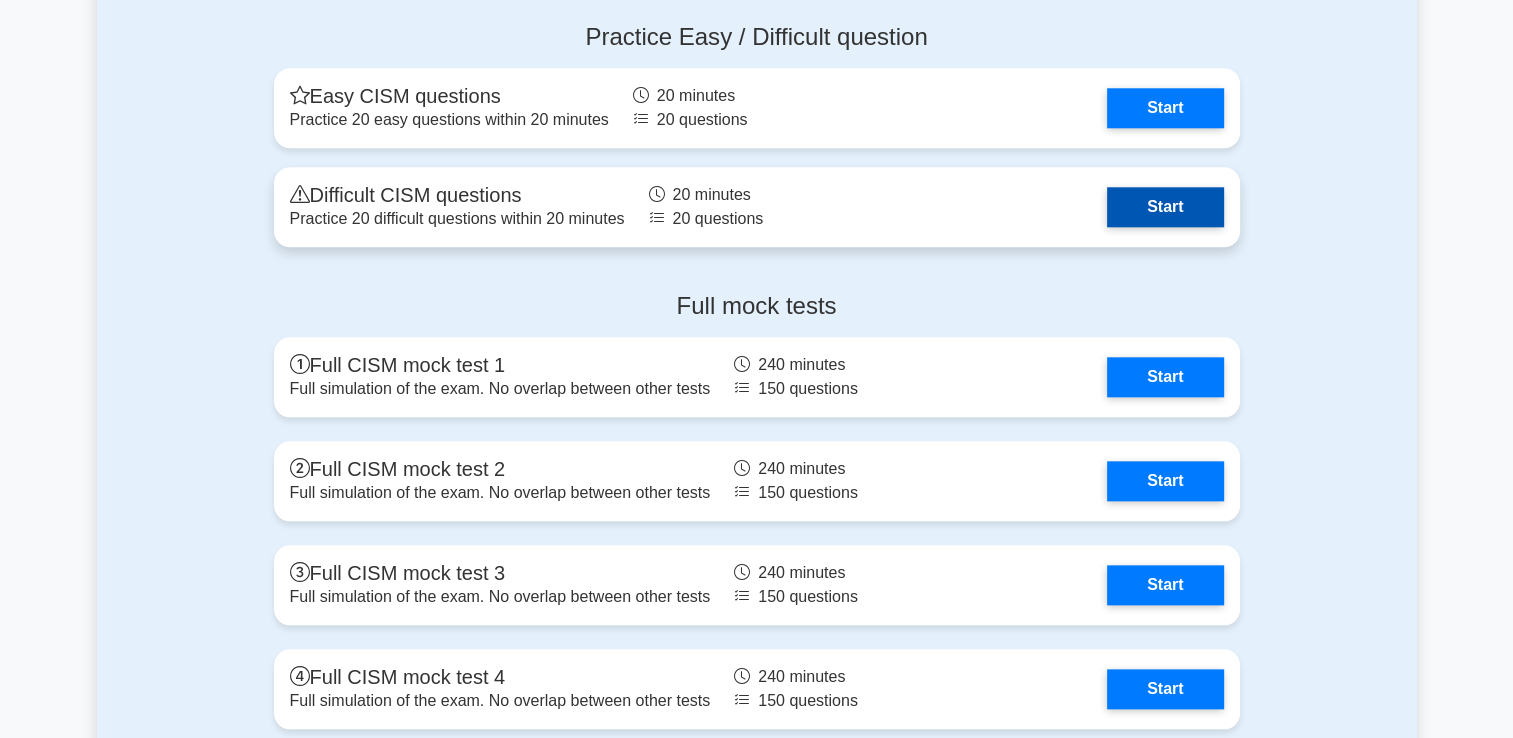 scroll, scrollTop: 2144, scrollLeft: 0, axis: vertical 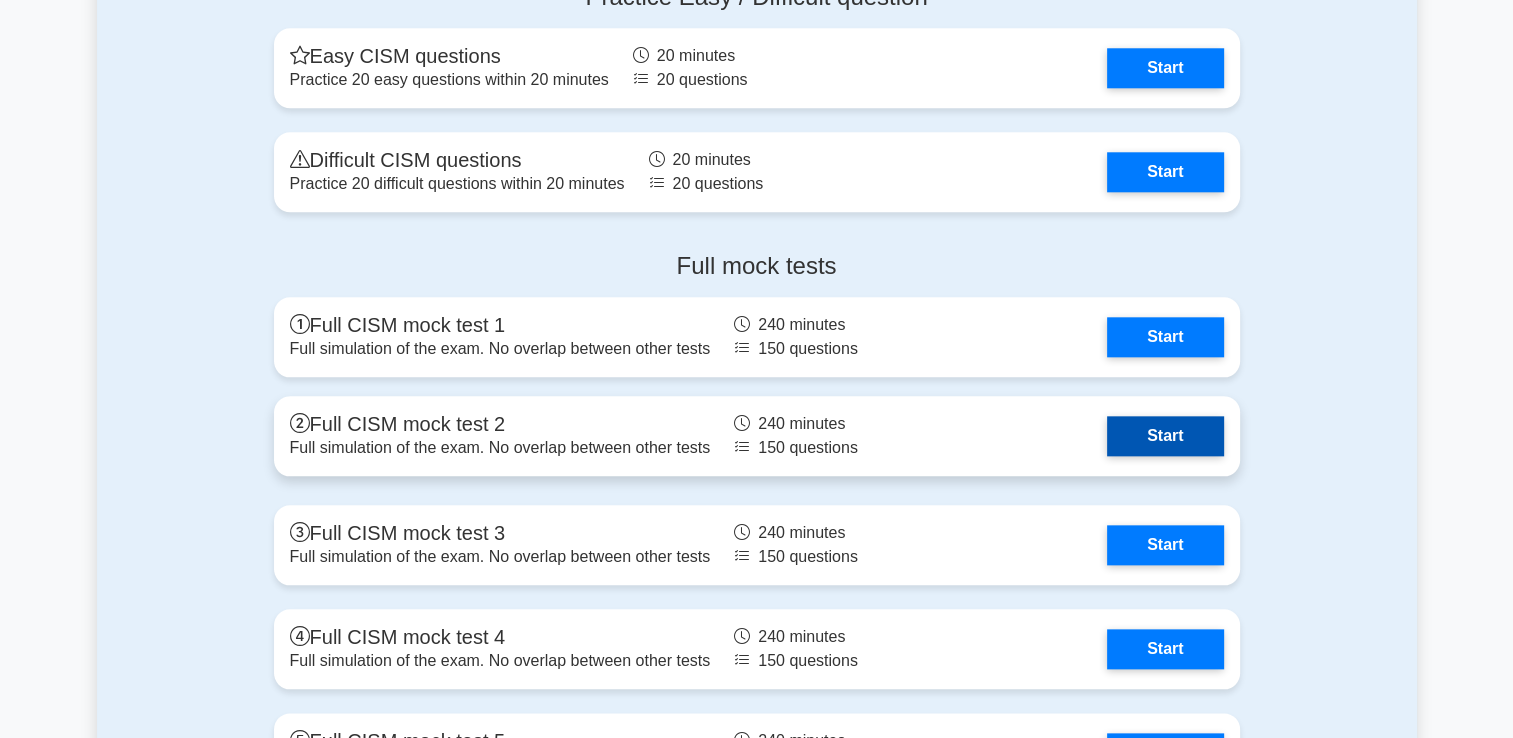 click on "Start" at bounding box center (1165, 436) 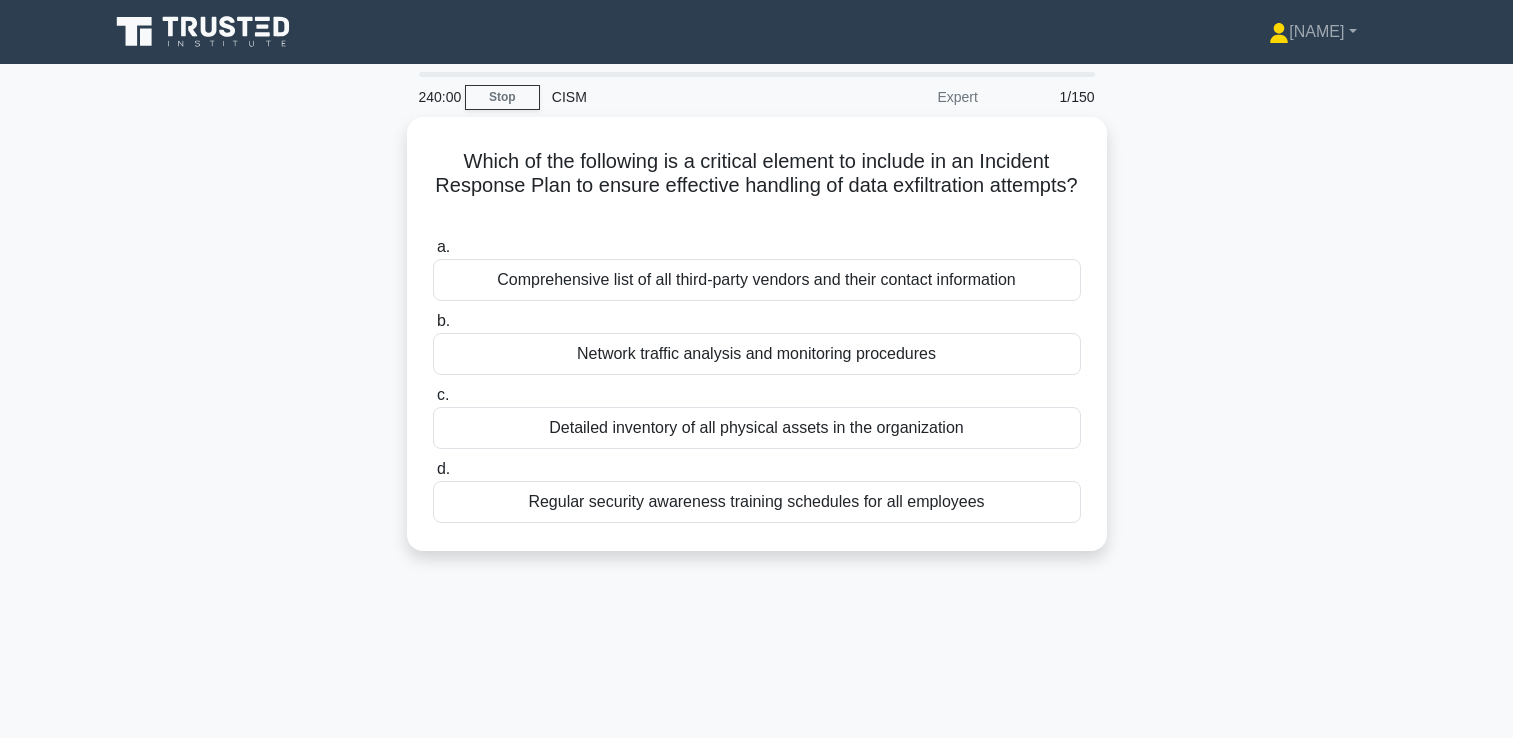 scroll, scrollTop: 0, scrollLeft: 0, axis: both 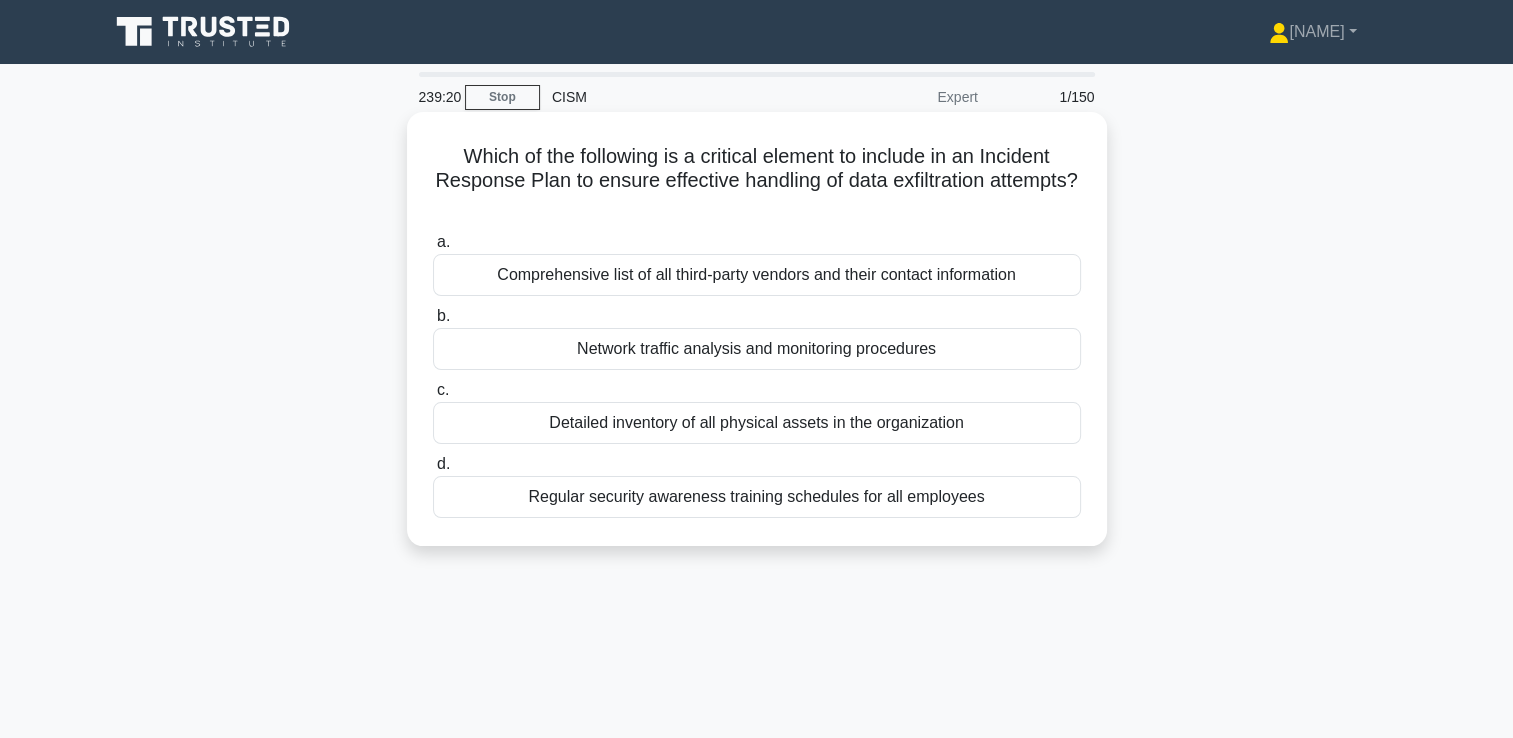 click on "Network traffic analysis and monitoring procedures" at bounding box center [757, 349] 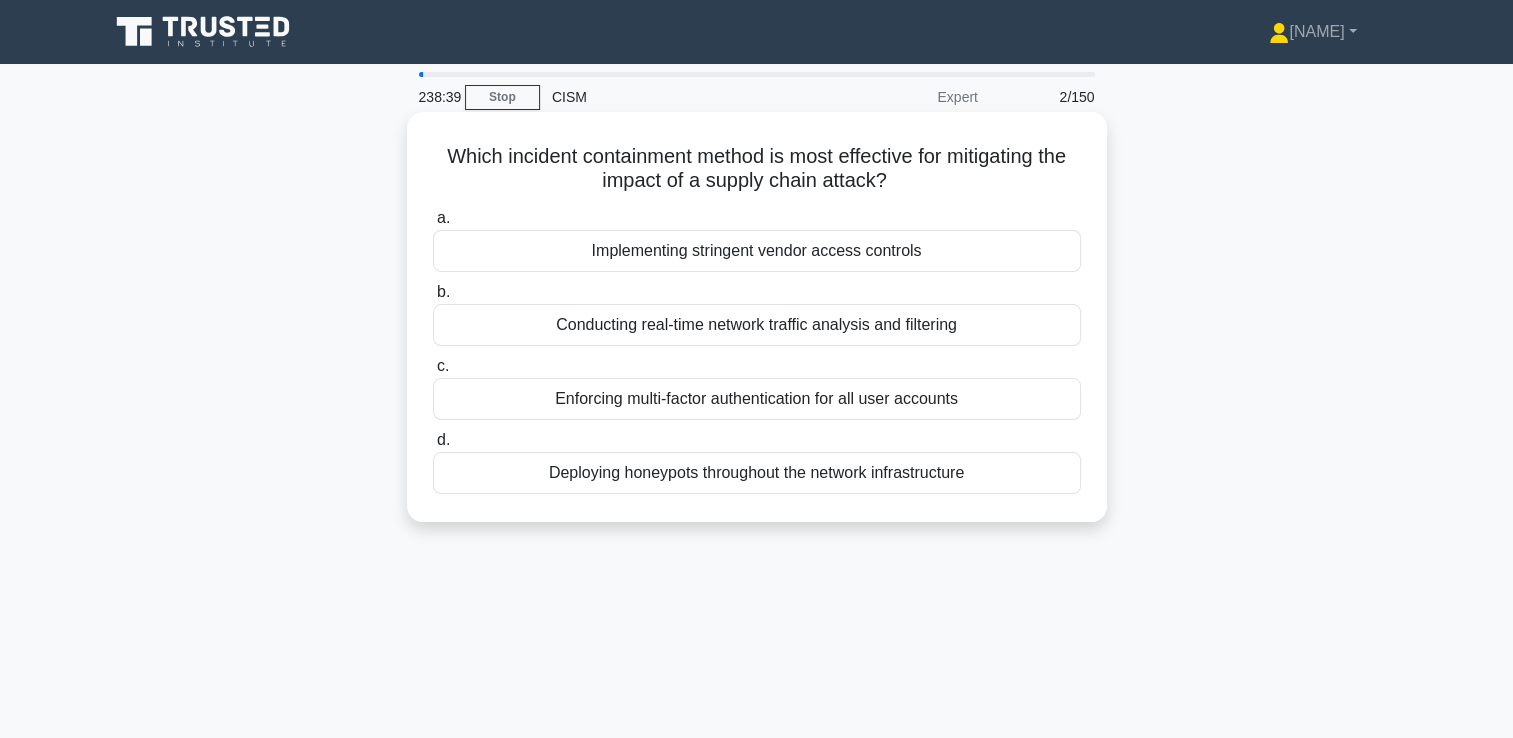 click on "Implementing stringent vendor access controls" at bounding box center (757, 251) 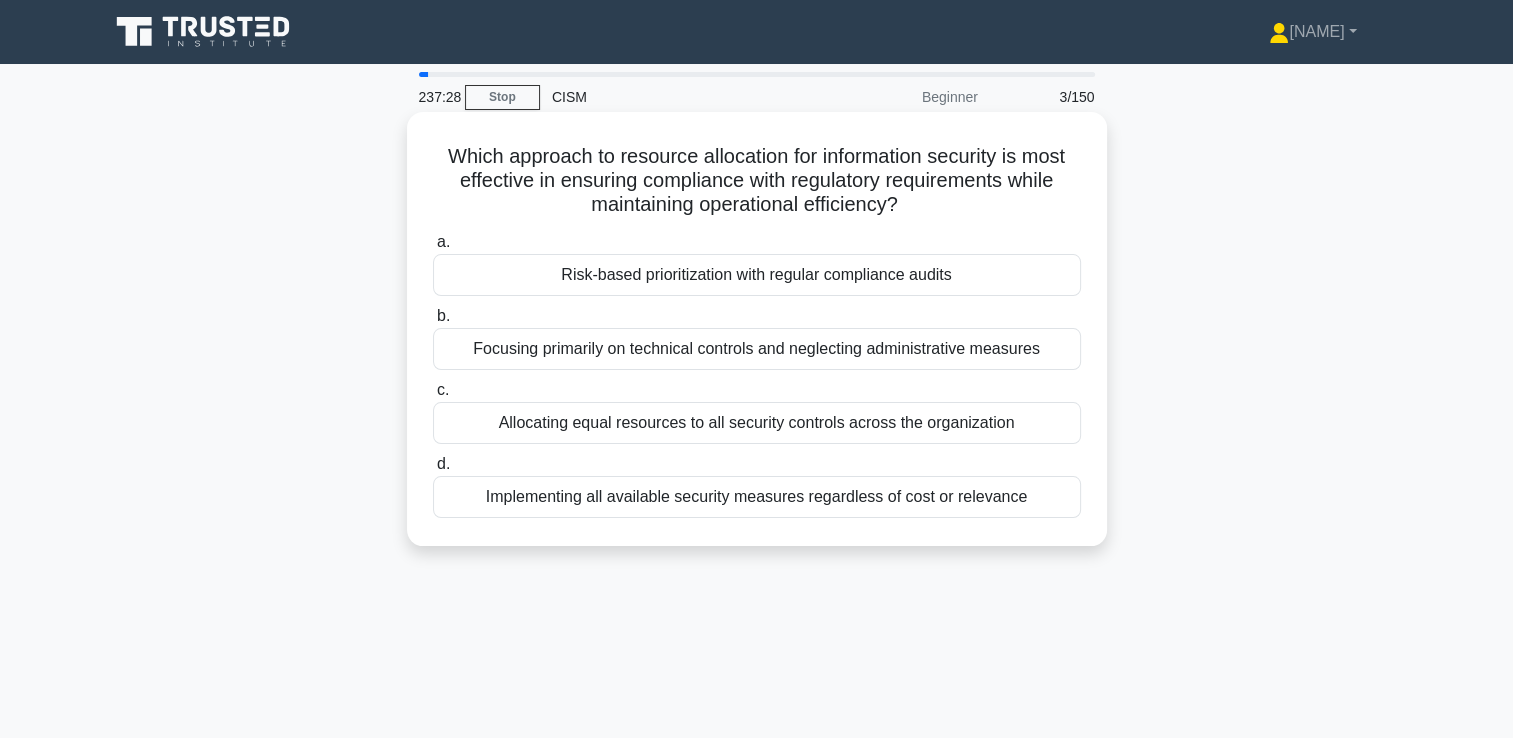 click on "Risk-based prioritization with regular compliance audits" at bounding box center (757, 275) 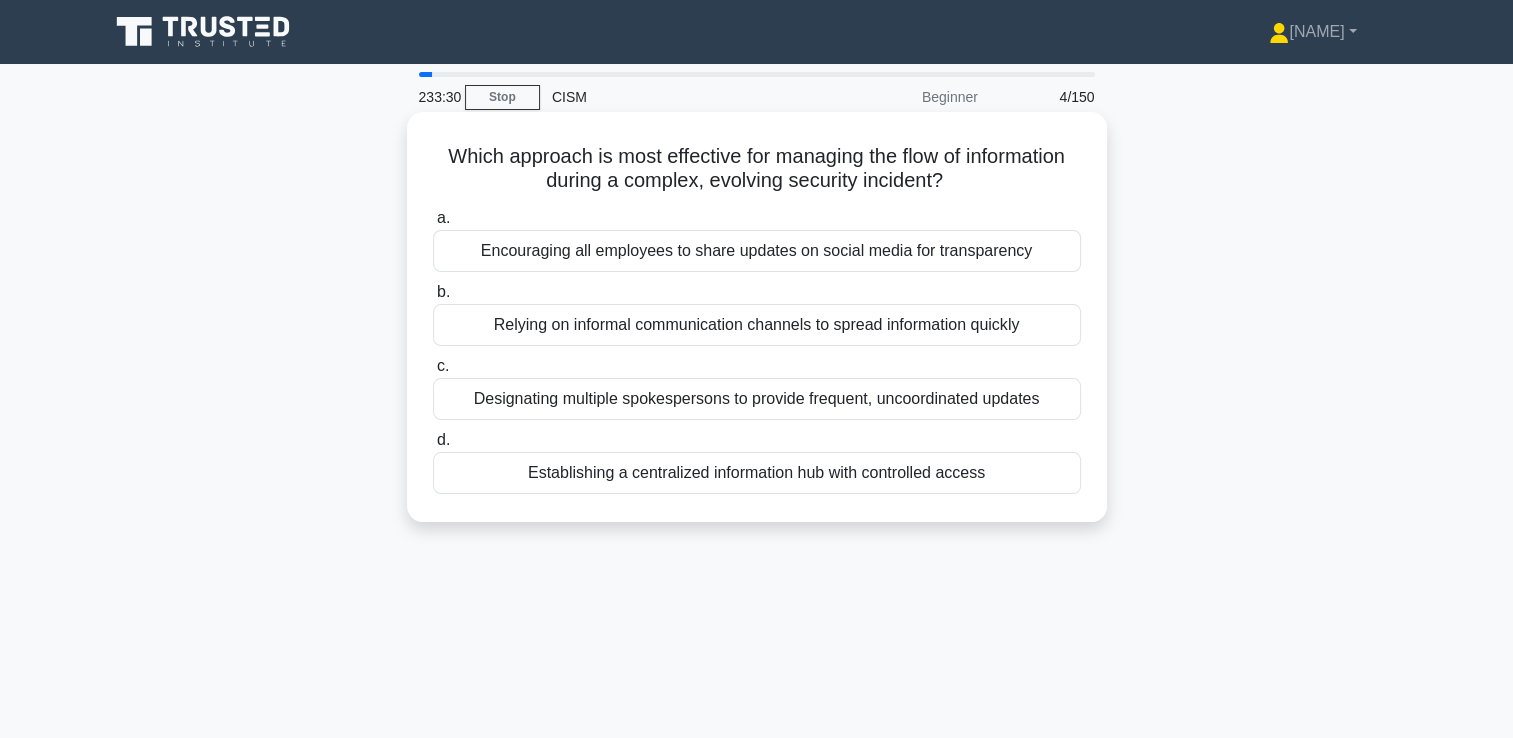 click on "Establishing a centralized information hub with controlled access" at bounding box center [757, 473] 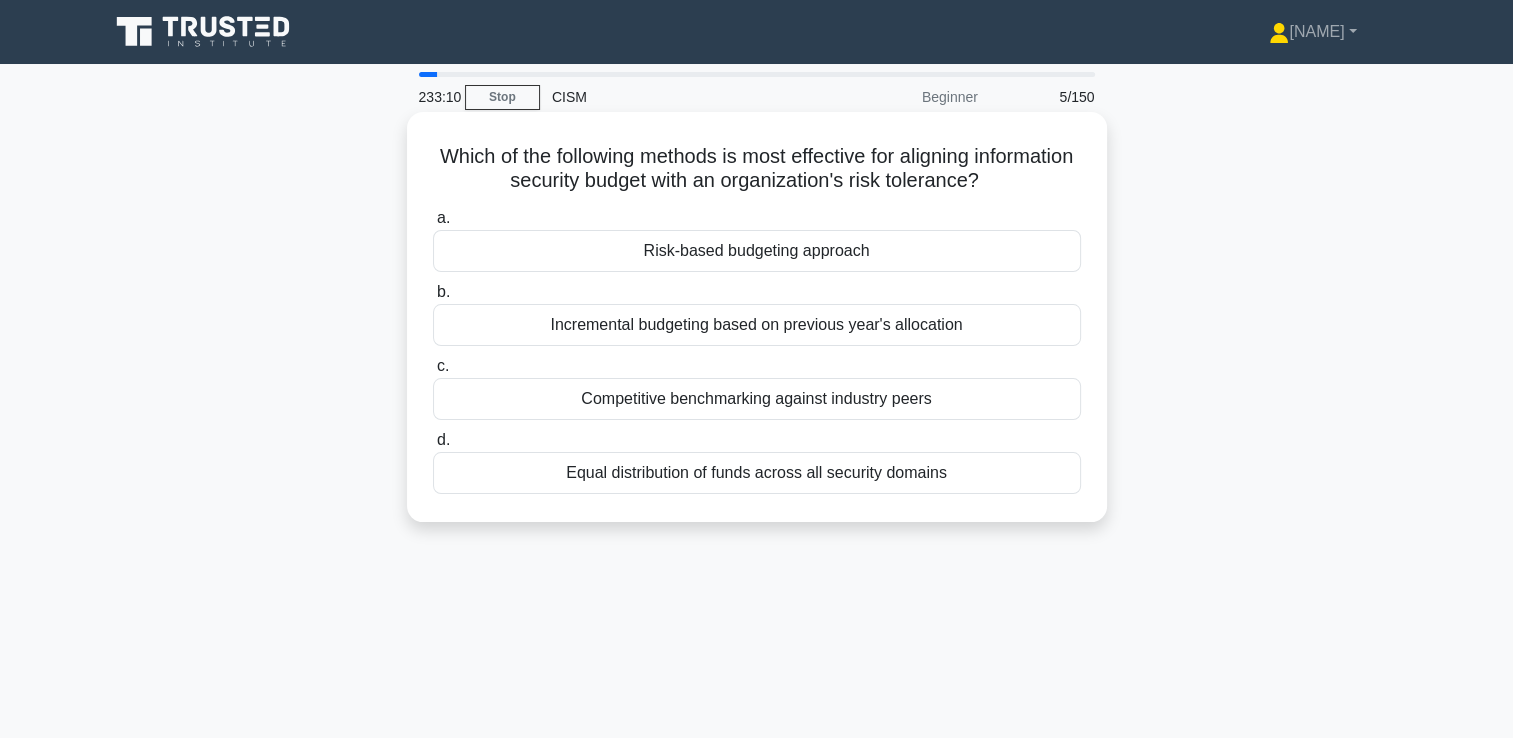click on "Risk-based budgeting approach" at bounding box center (757, 251) 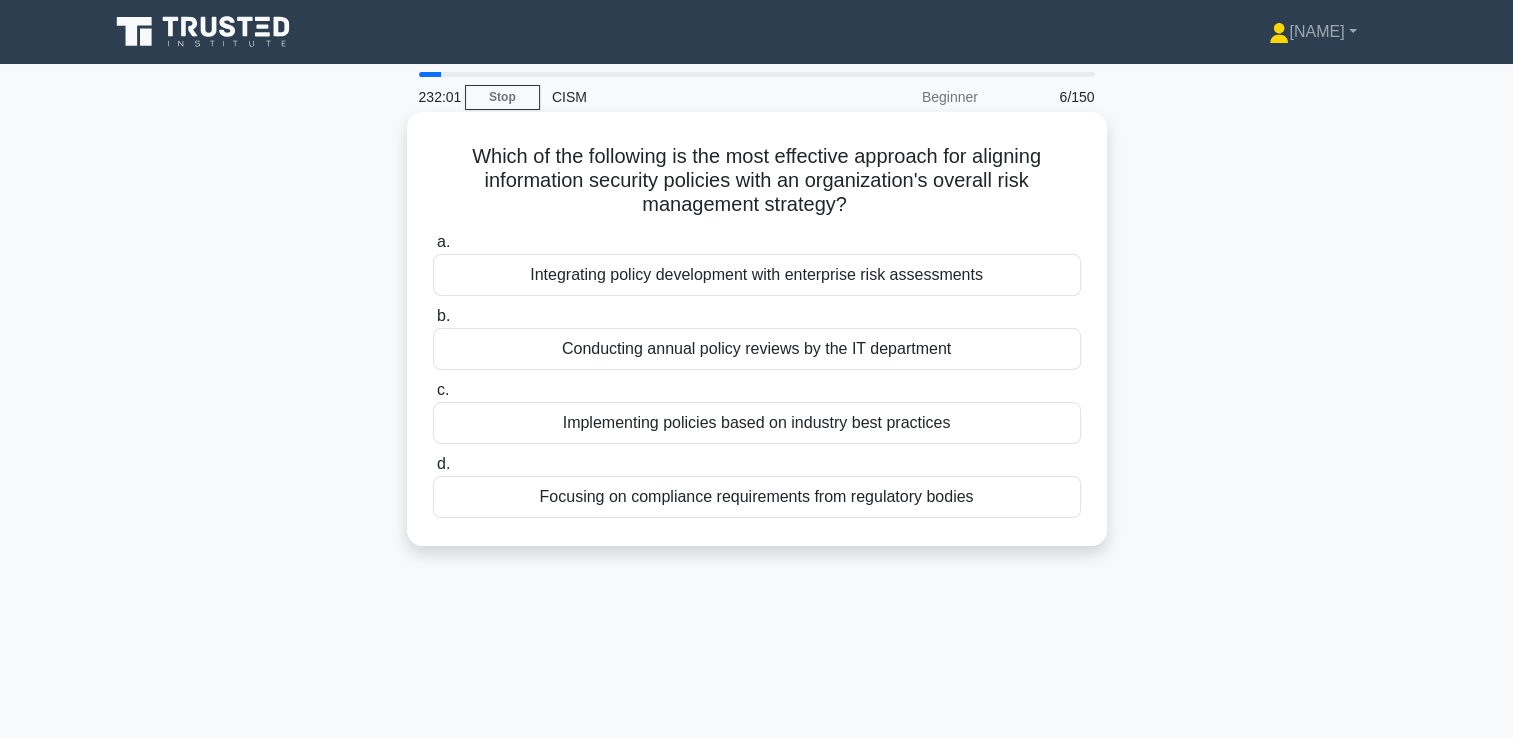 click on "Integrating policy development with enterprise risk assessments" at bounding box center [757, 275] 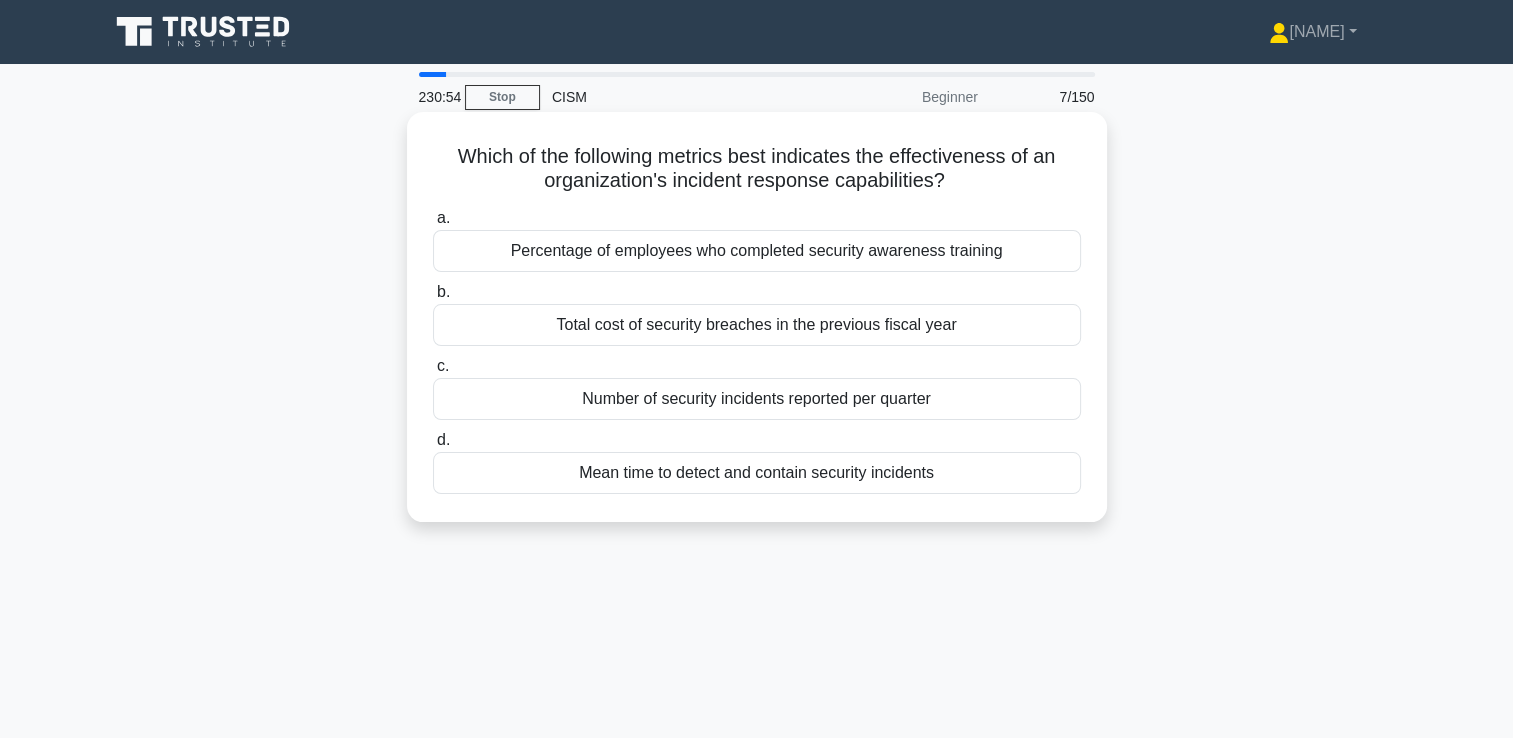 click on "Mean time to detect and contain security incidents" at bounding box center (757, 473) 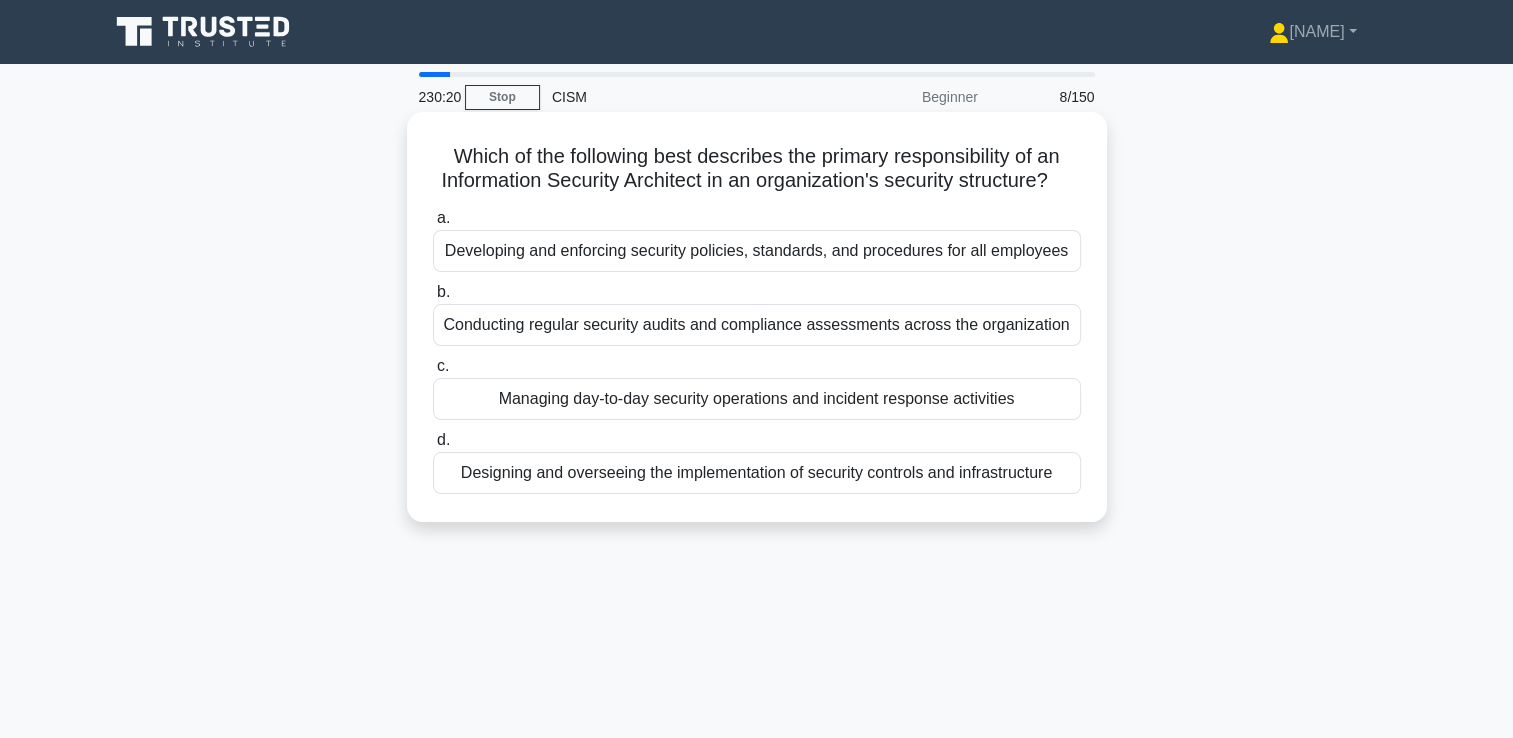 click on "Designing and overseeing the implementation of security controls and infrastructure" at bounding box center [757, 473] 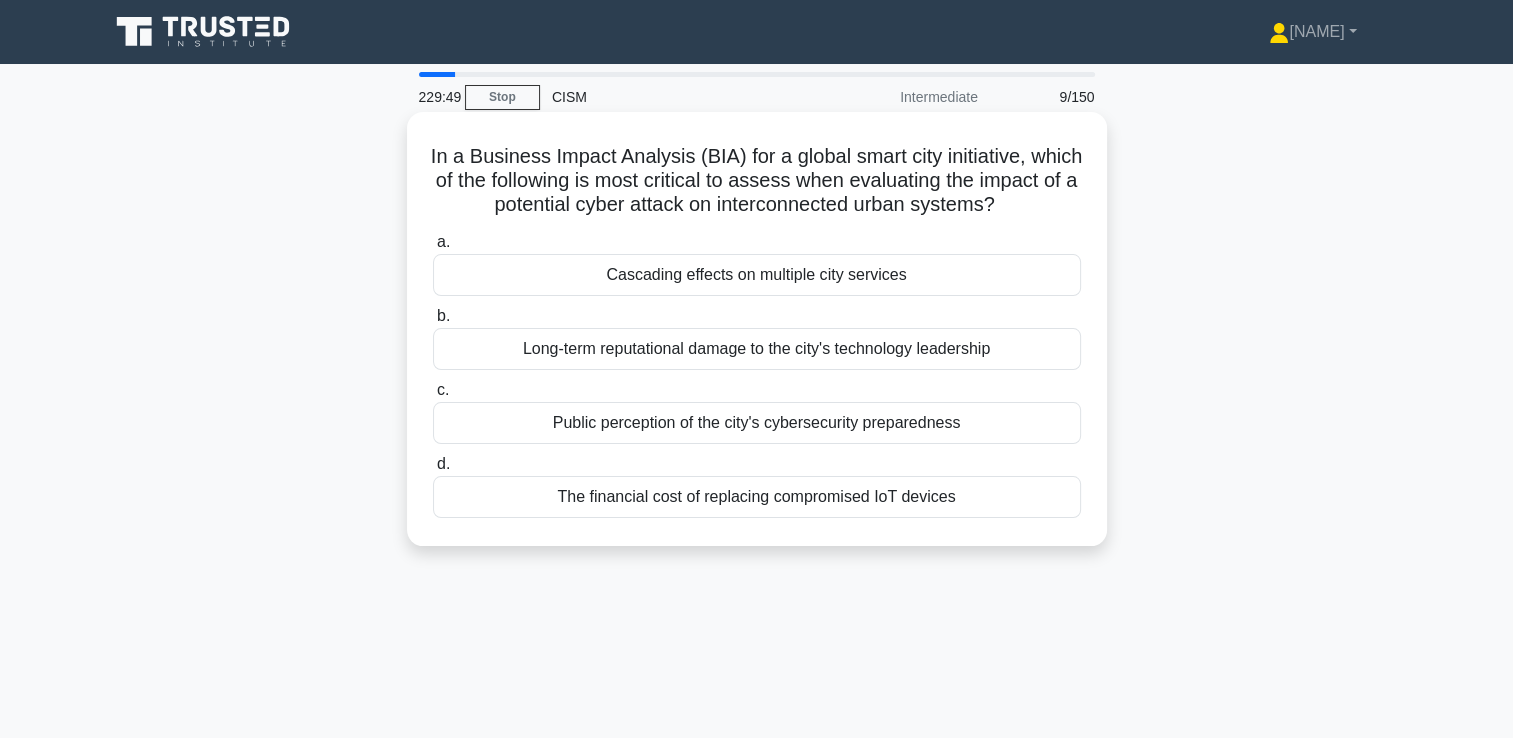 click on "Cascading effects on multiple city services" at bounding box center (757, 275) 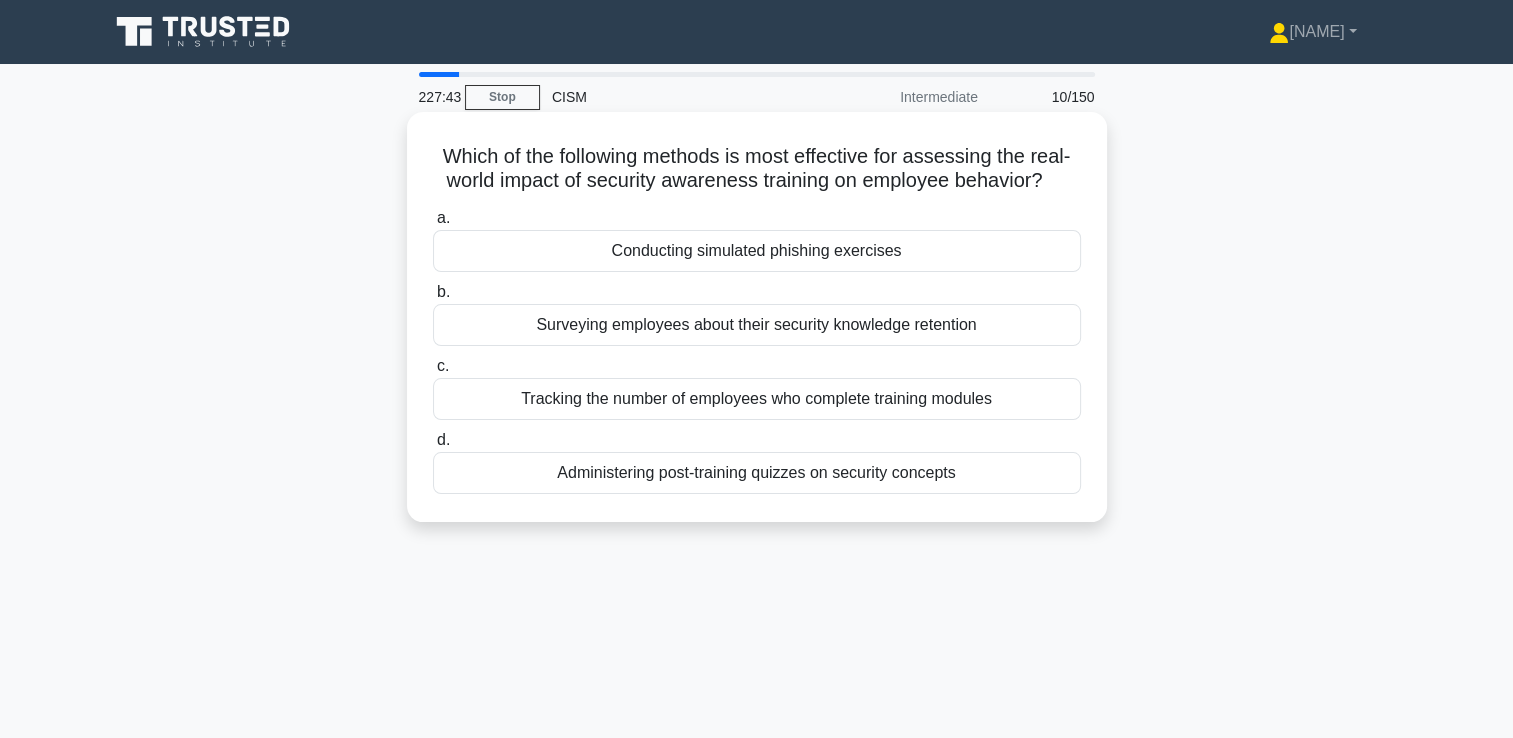 click on "Conducting simulated phishing exercises" at bounding box center [757, 251] 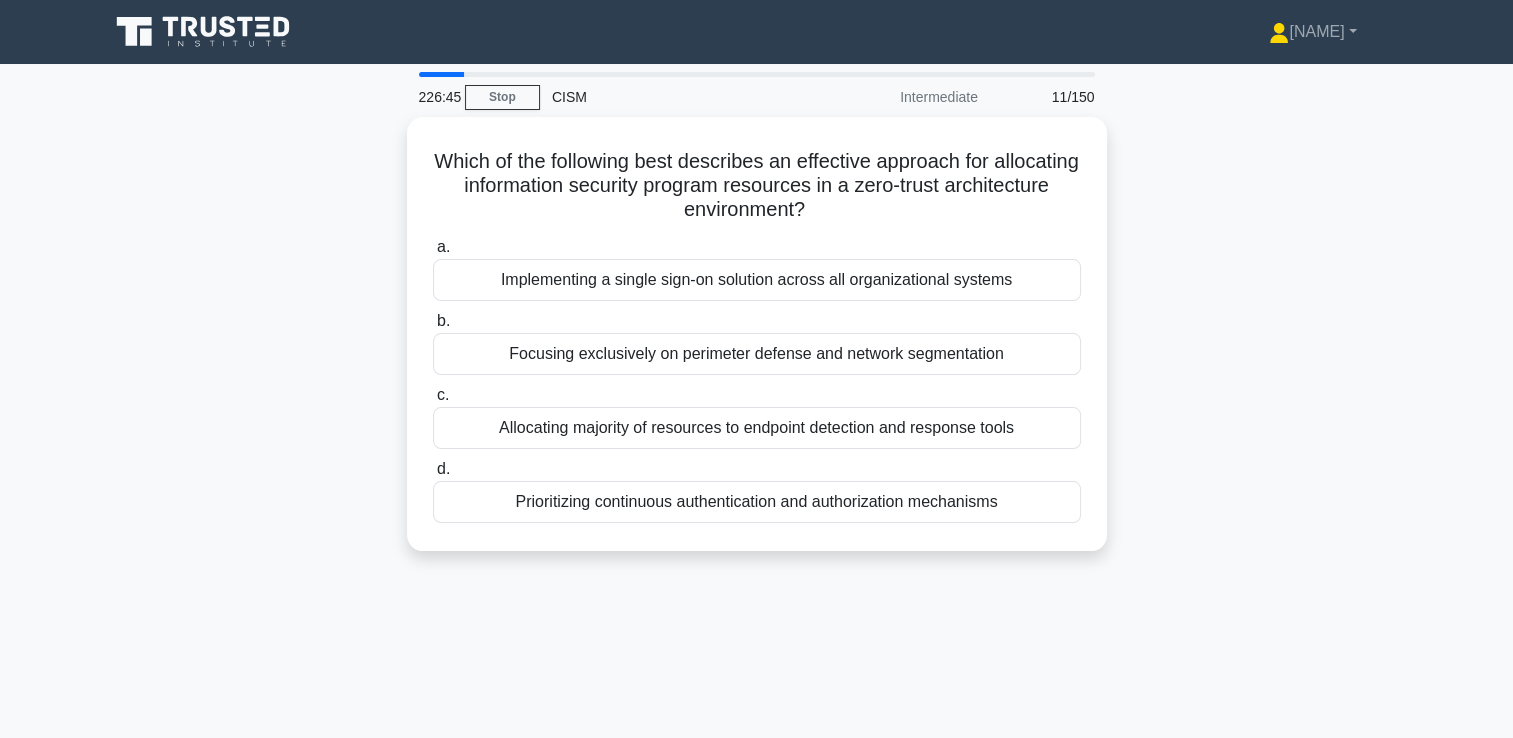 click on "Which of the following best describes an effective approach for allocating information security program resources in a zero-trust architecture environment?
.spinner_0XTQ{transform-origin:center;animation:spinner_y6GP .75s linear infinite}@keyframes spinner_y6GP{100%{transform:rotate(360deg)}}
a.
Implementing a single sign-on solution across all organizational systems" at bounding box center (757, 346) 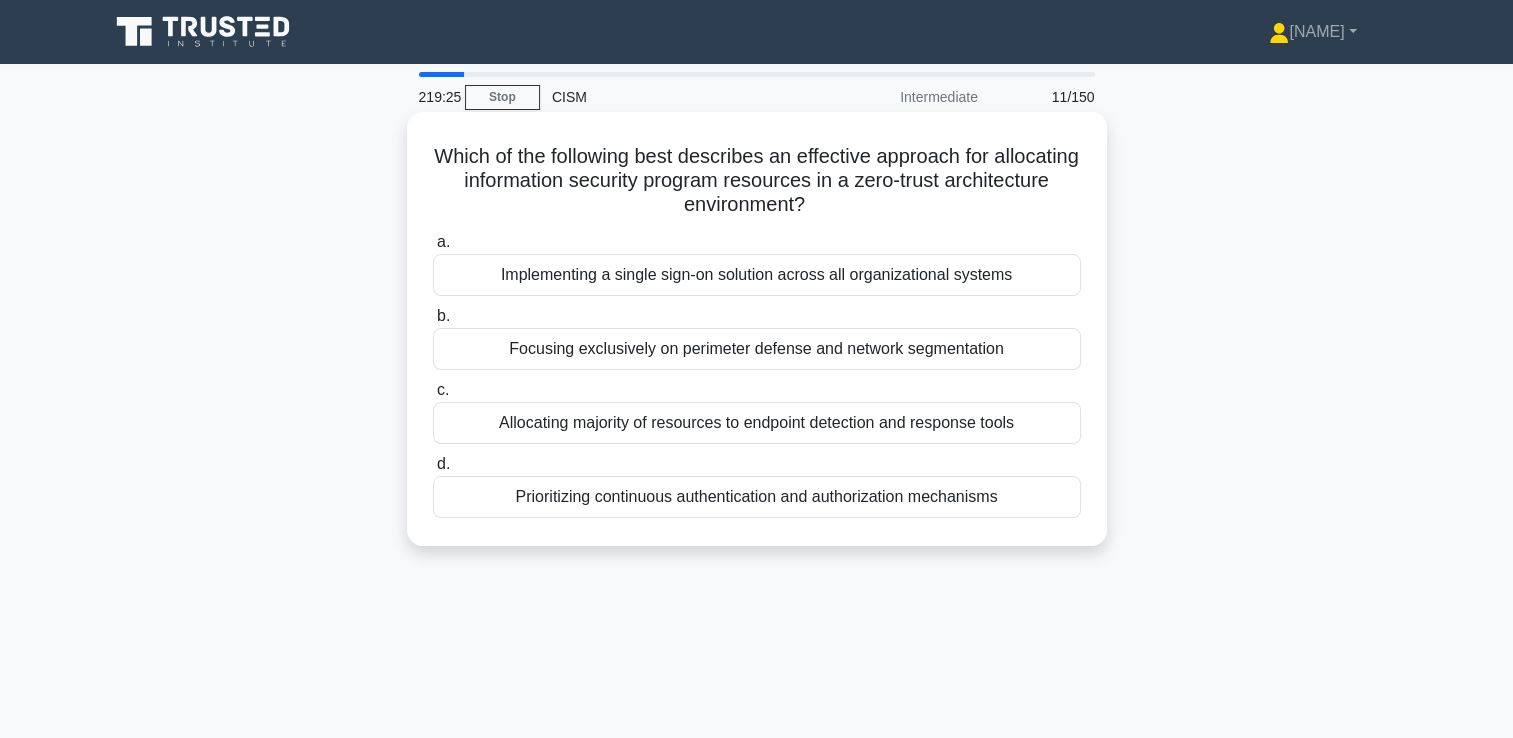 click on "Implementing a single sign-on solution across all organizational systems" at bounding box center (757, 275) 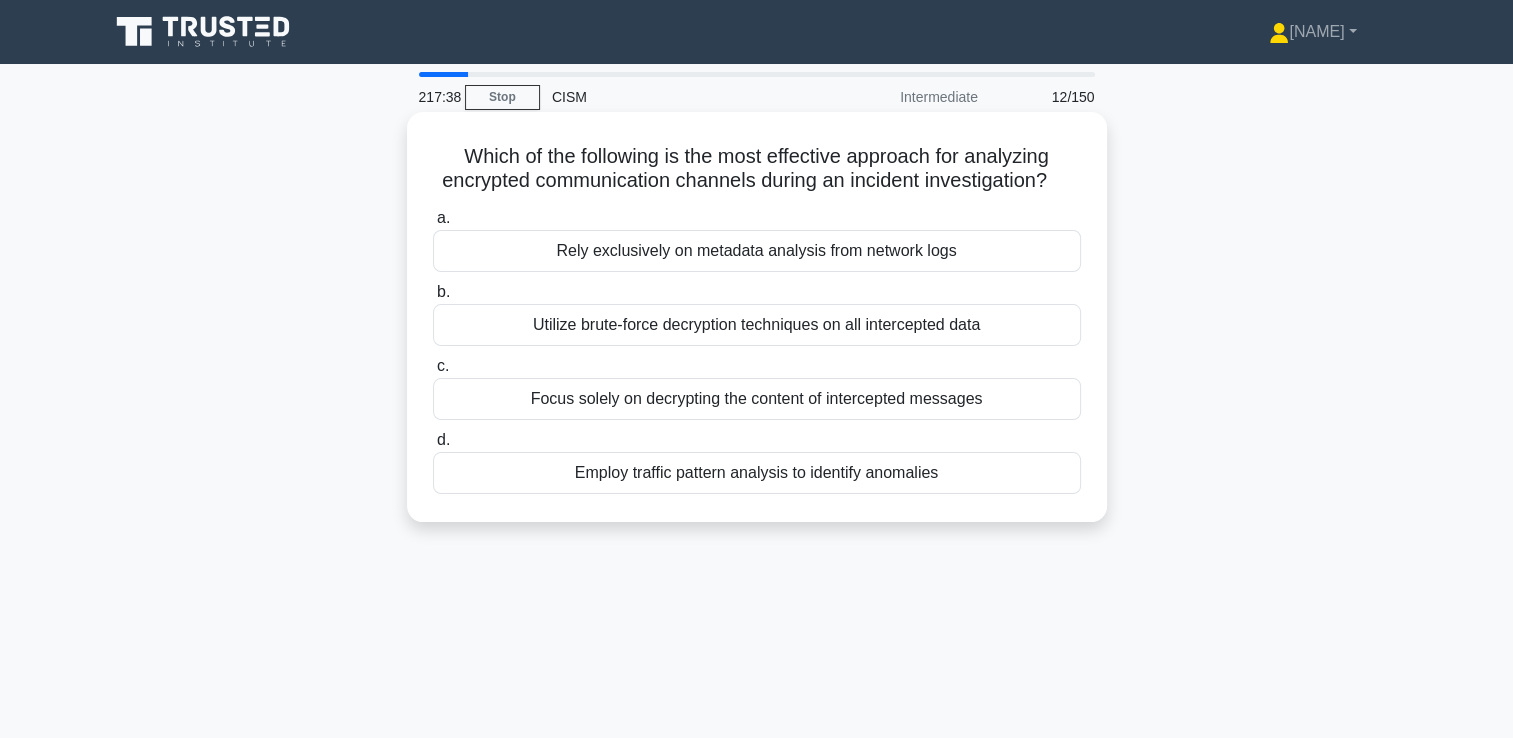 click on "Employ traffic pattern analysis to identify anomalies" at bounding box center (757, 473) 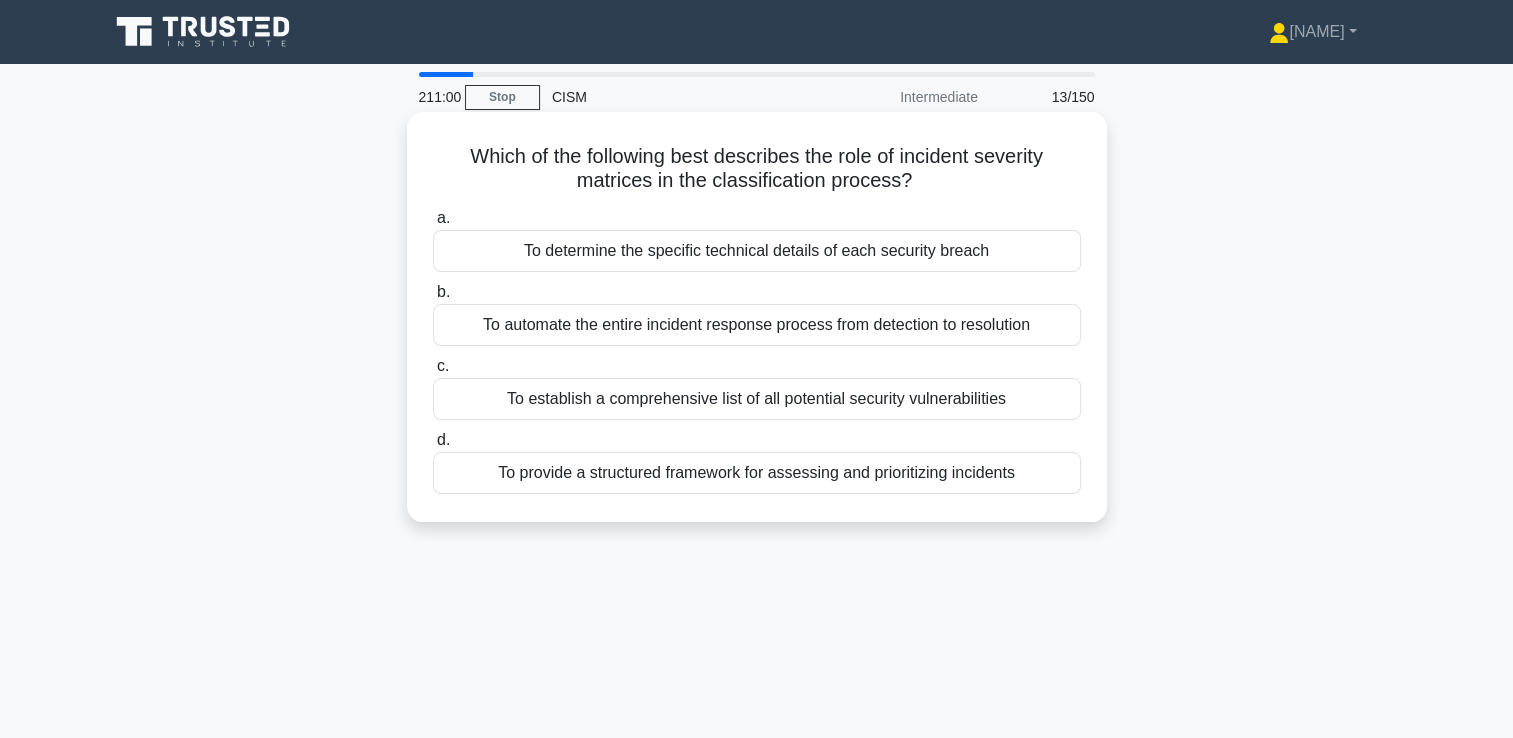 click on "To provide a structured framework for assessing and prioritizing incidents" at bounding box center (757, 473) 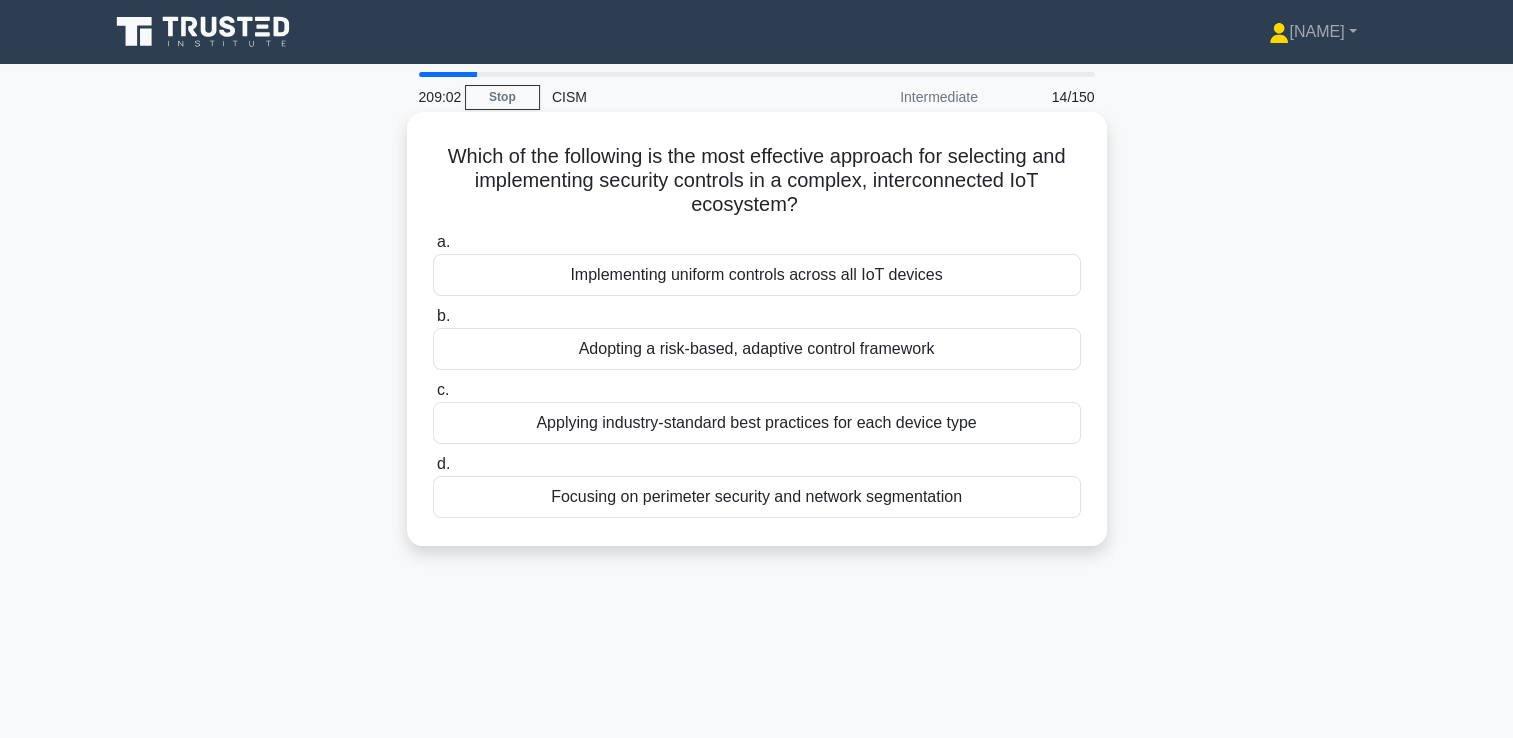 click on "Adopting a risk-based, adaptive control framework" at bounding box center [757, 349] 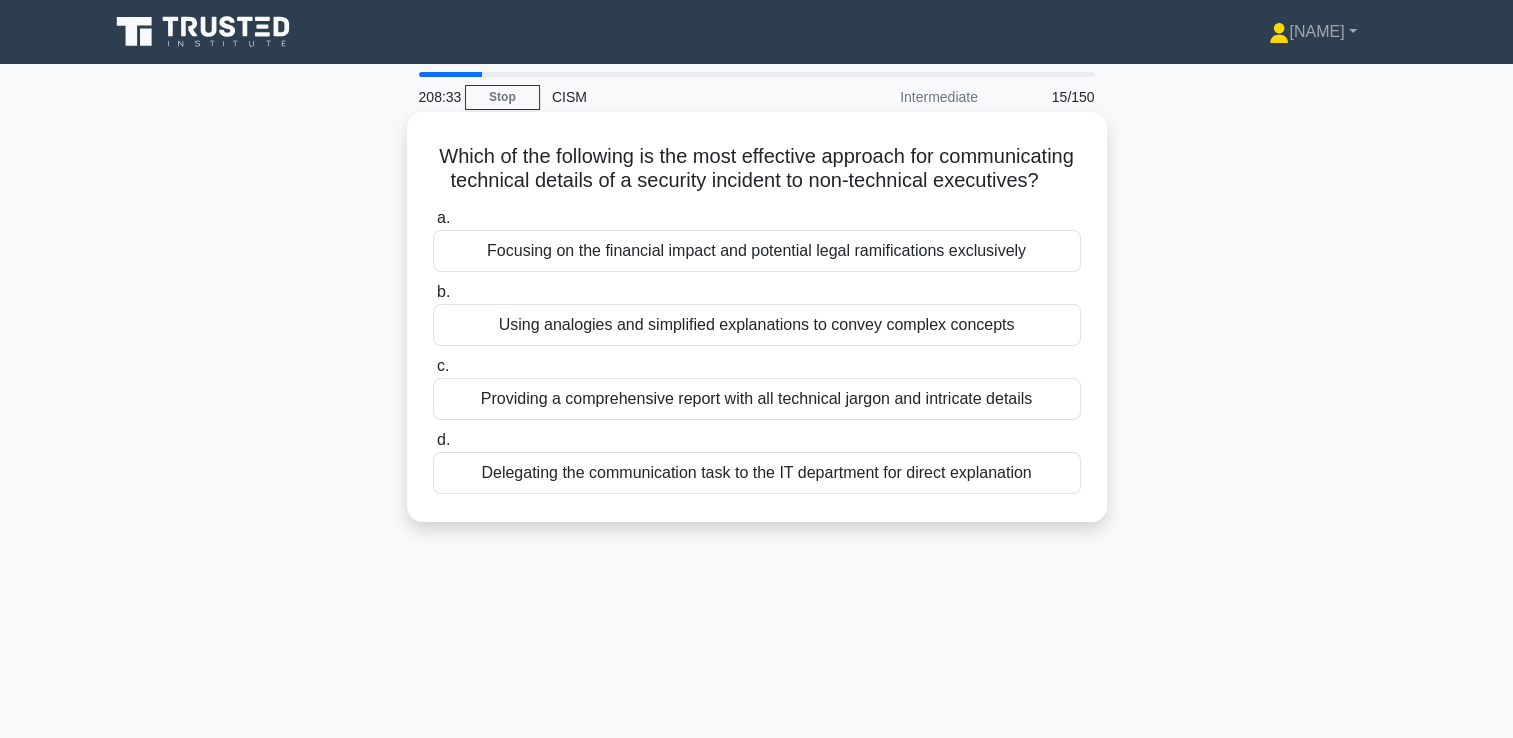 click on "Using analogies and simplified explanations to convey complex concepts" at bounding box center (757, 325) 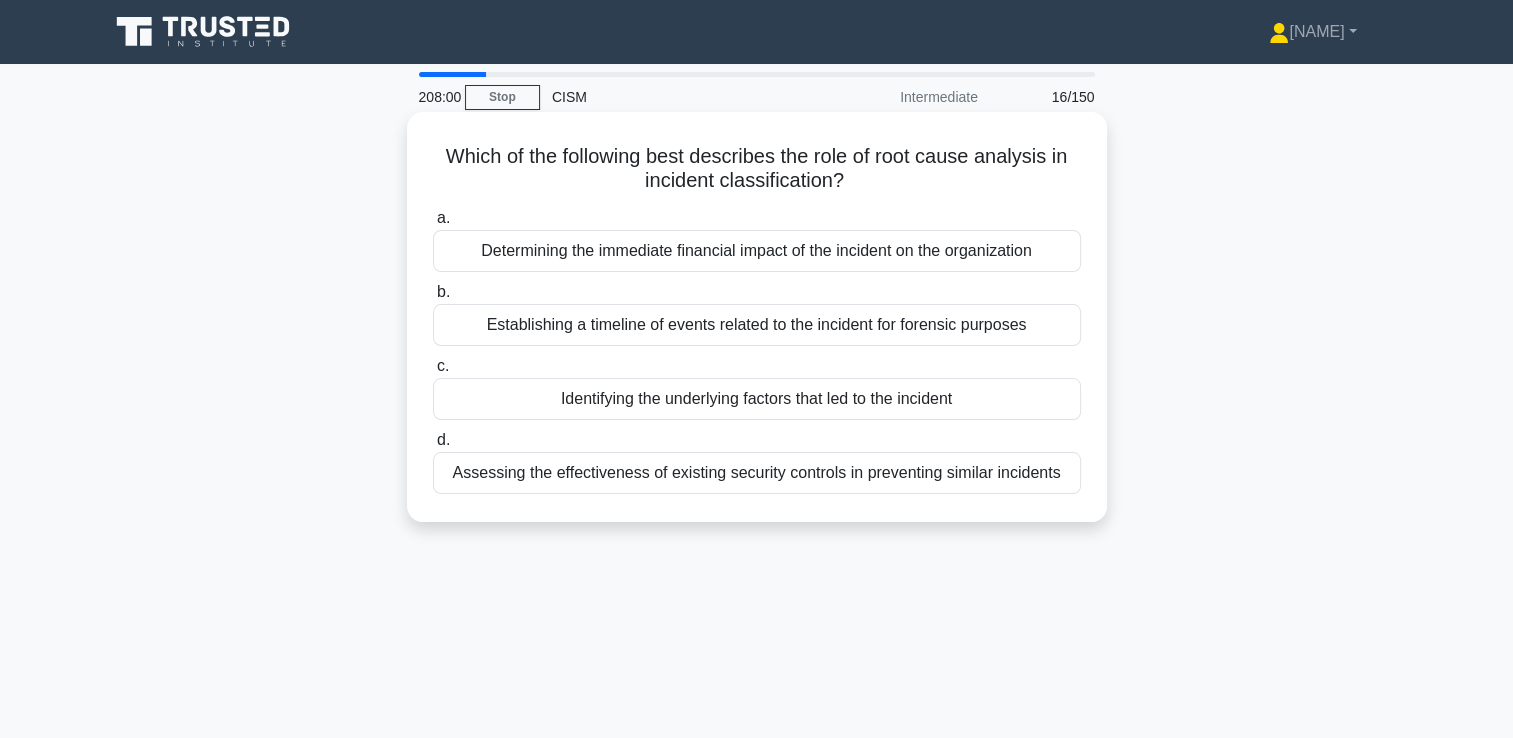 click on "Identifying the underlying factors that led to the incident" at bounding box center (757, 399) 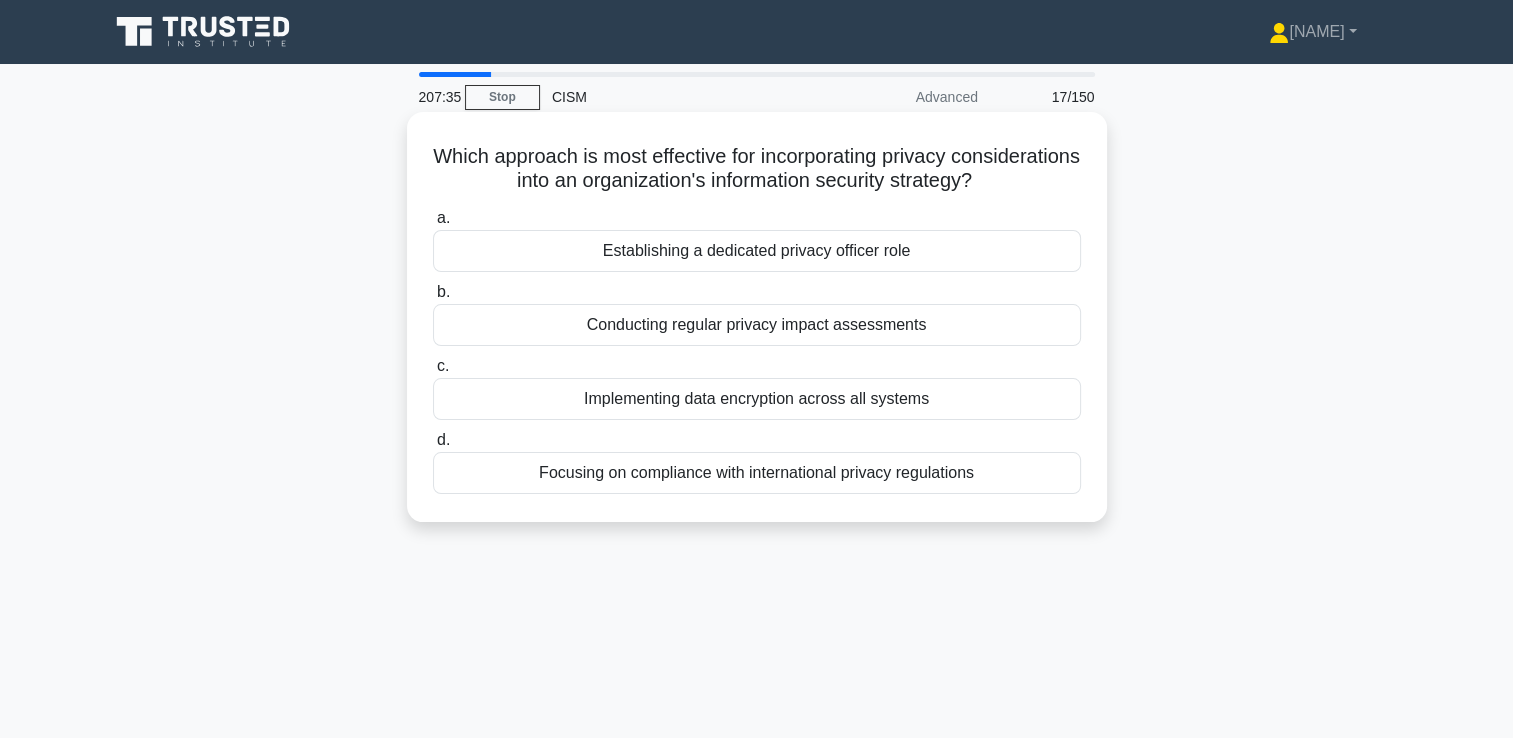 click on "Focusing on compliance with international privacy regulations" at bounding box center [757, 473] 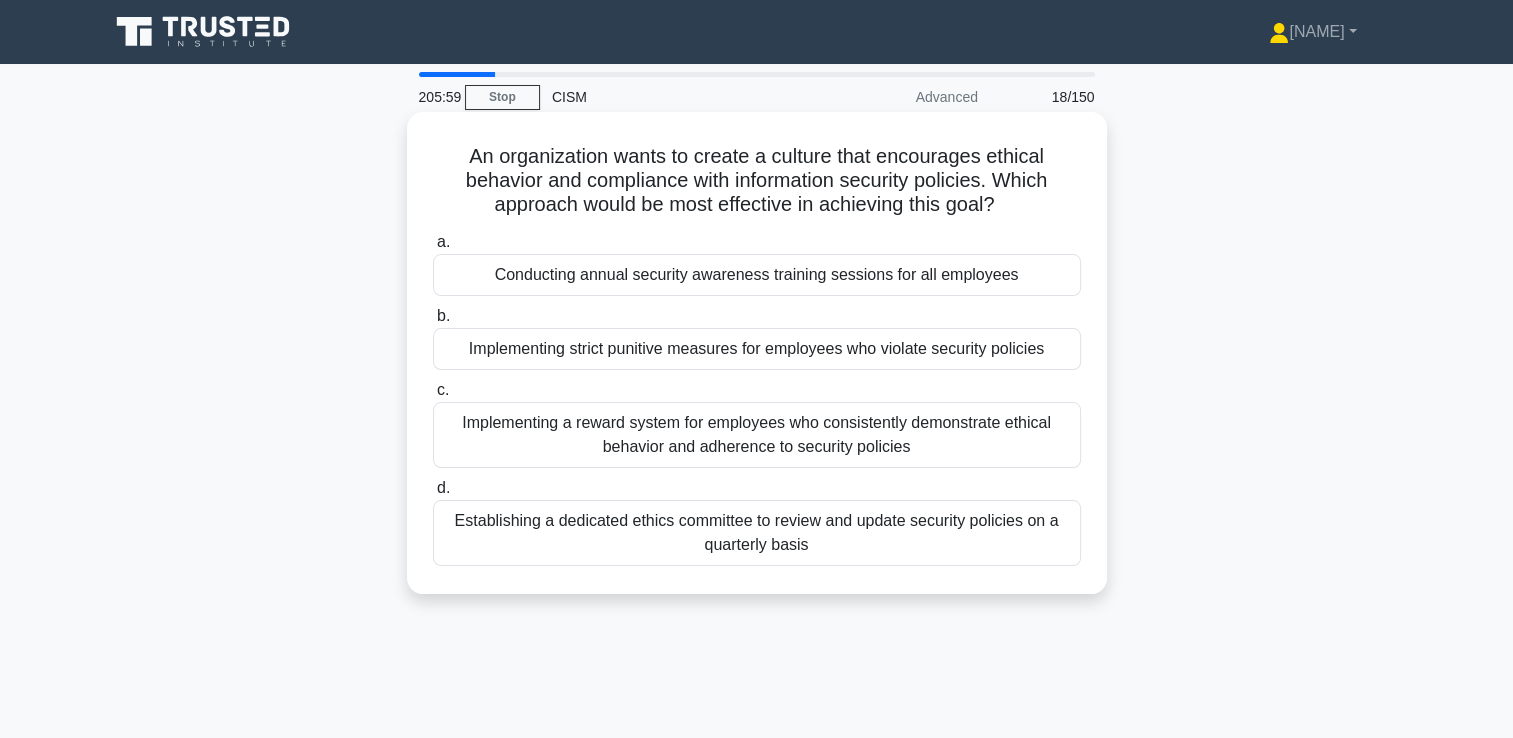 click on "Establishing a dedicated ethics committee to review and update security policies on a quarterly basis" at bounding box center [757, 533] 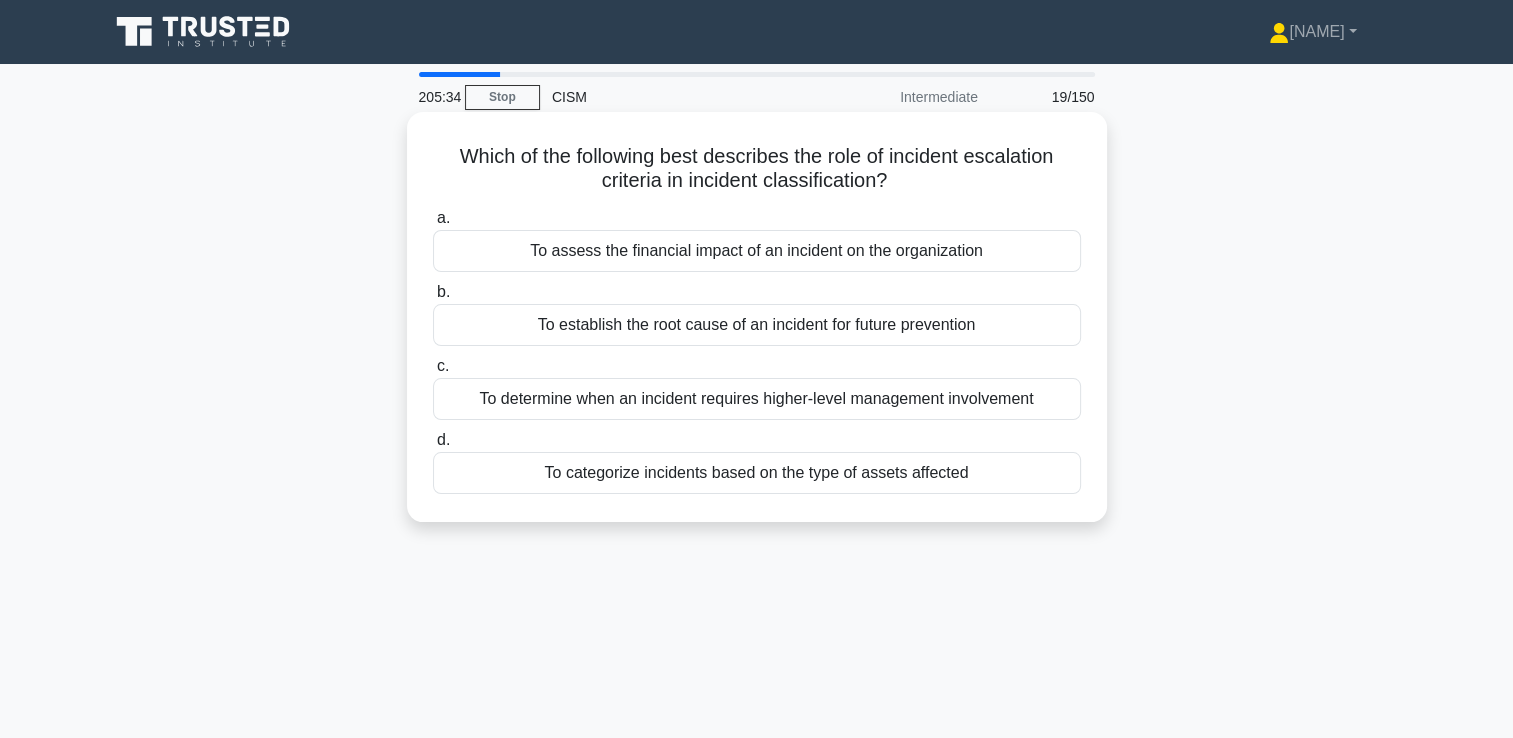 click on "To determine when an incident requires higher-level management involvement" at bounding box center [757, 399] 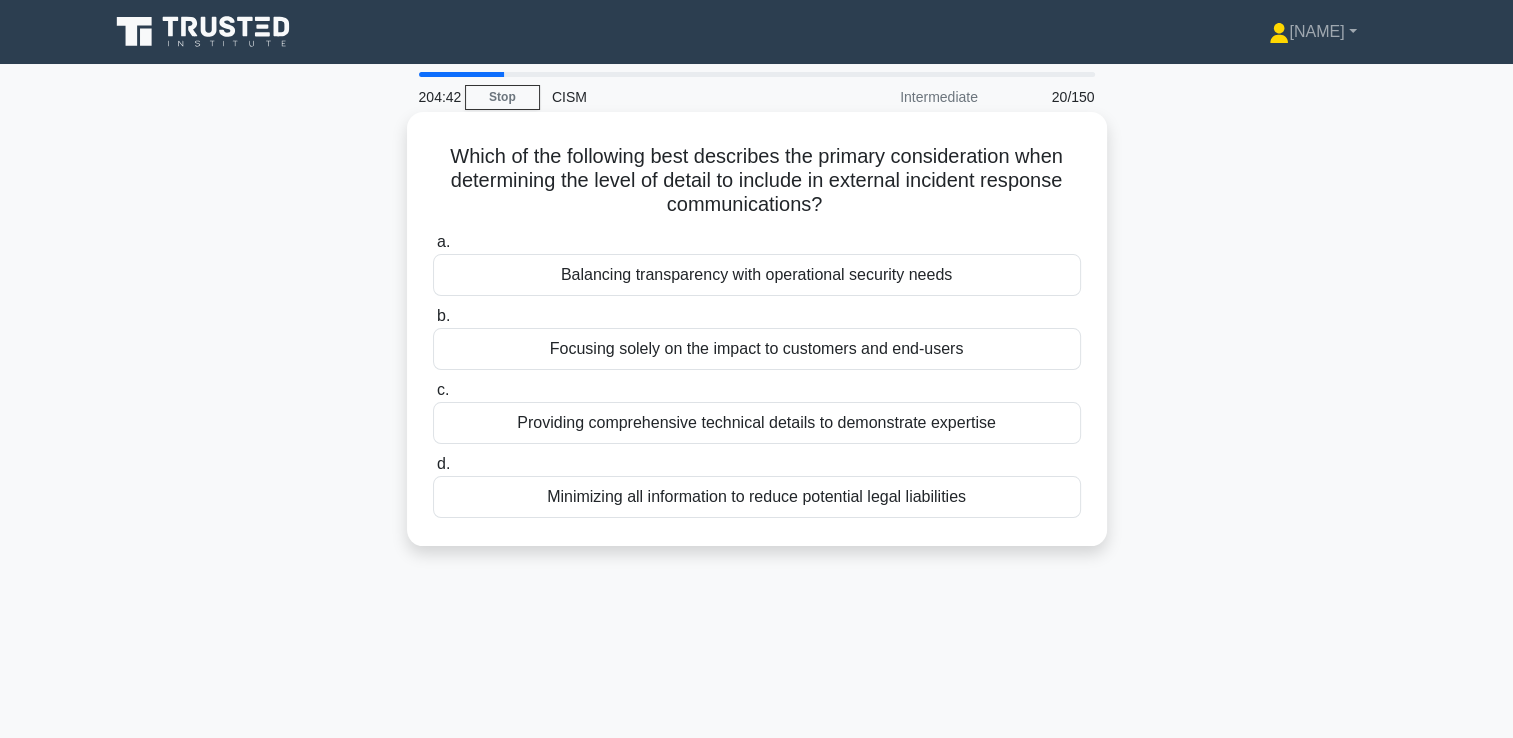 click on "Balancing transparency with operational security needs" at bounding box center (757, 275) 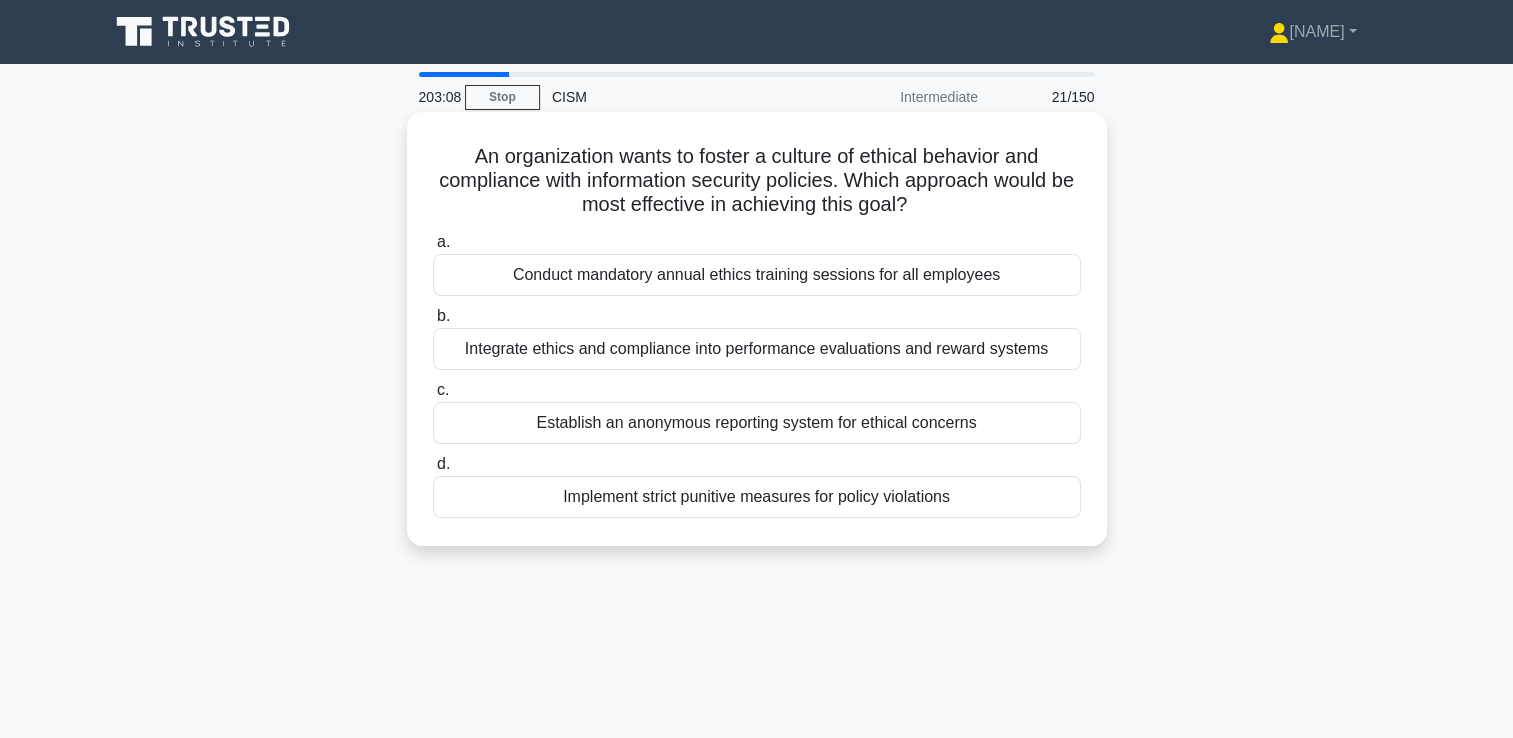 click on "Integrate ethics and compliance into performance evaluations and reward systems" at bounding box center [757, 349] 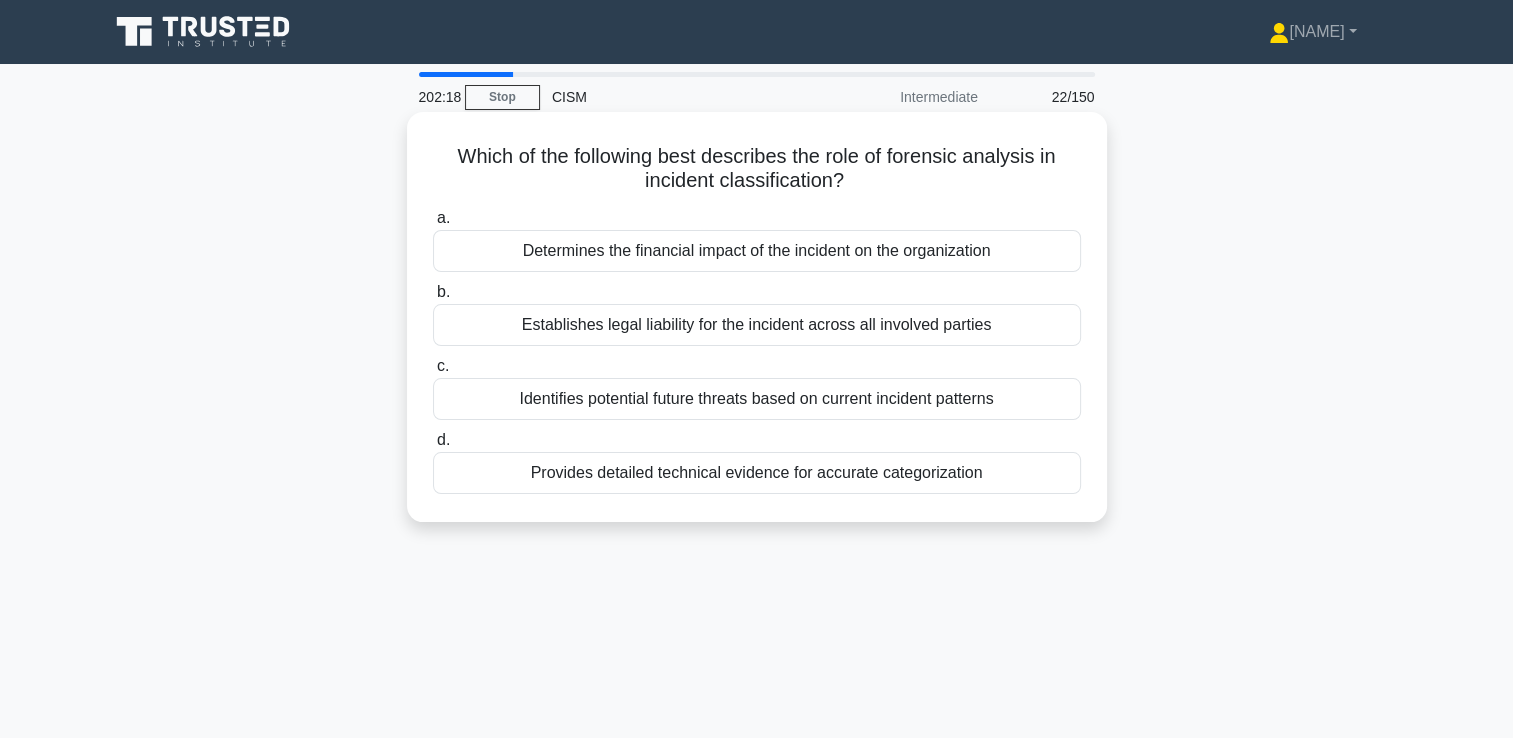 click on "Provides detailed technical evidence for accurate categorization" at bounding box center (757, 473) 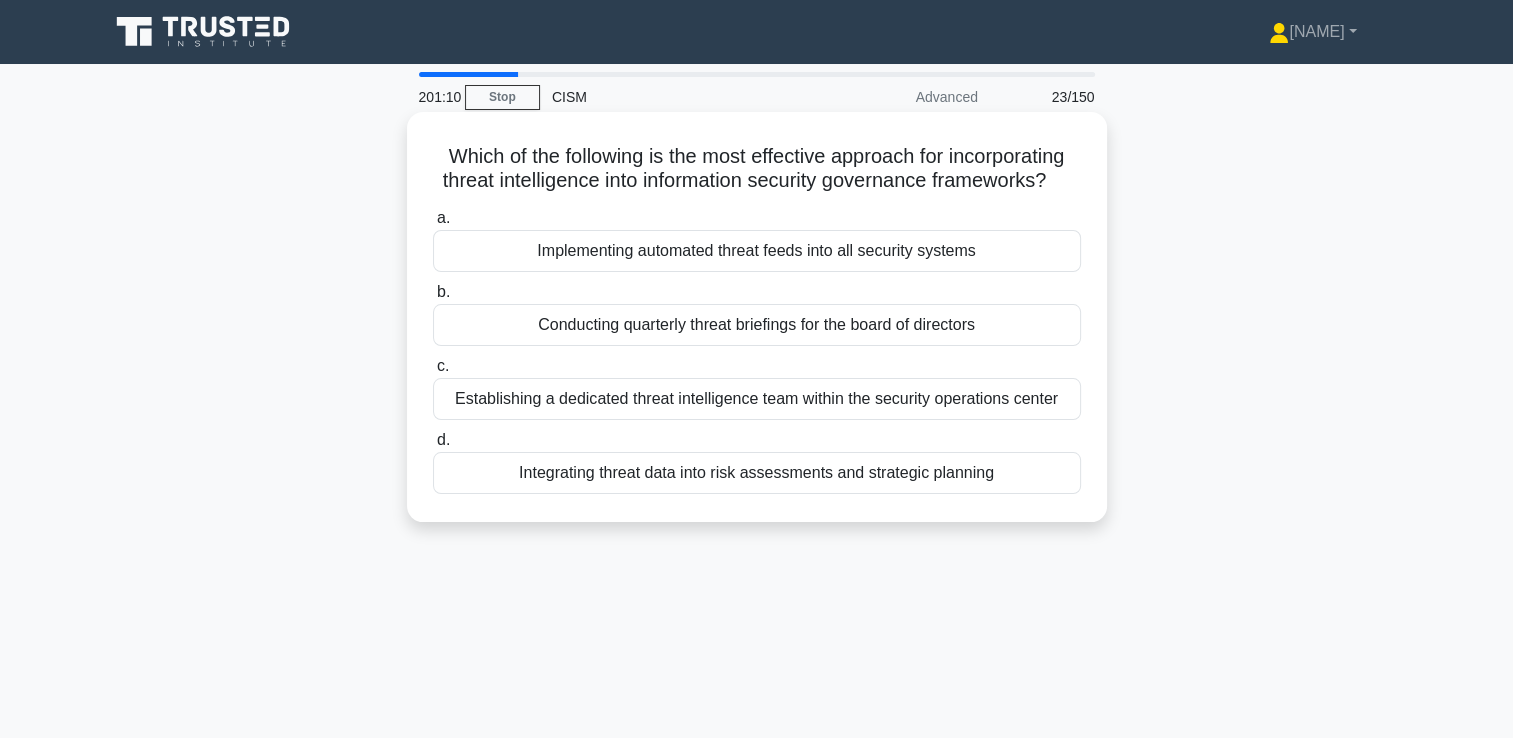 click on "Integrating threat data into risk assessments and strategic planning" at bounding box center (757, 473) 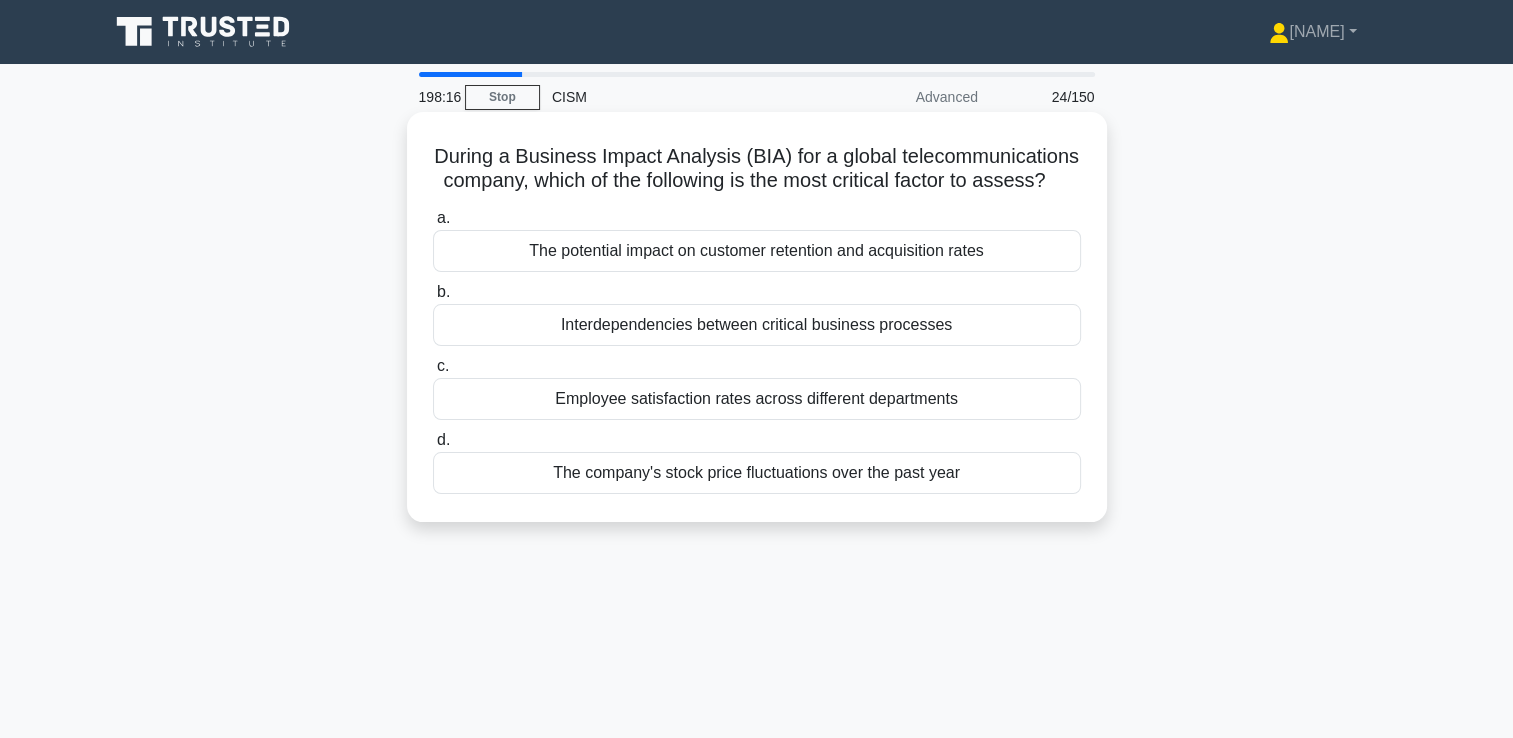 click on "The potential impact on customer retention and acquisition rates" at bounding box center (757, 251) 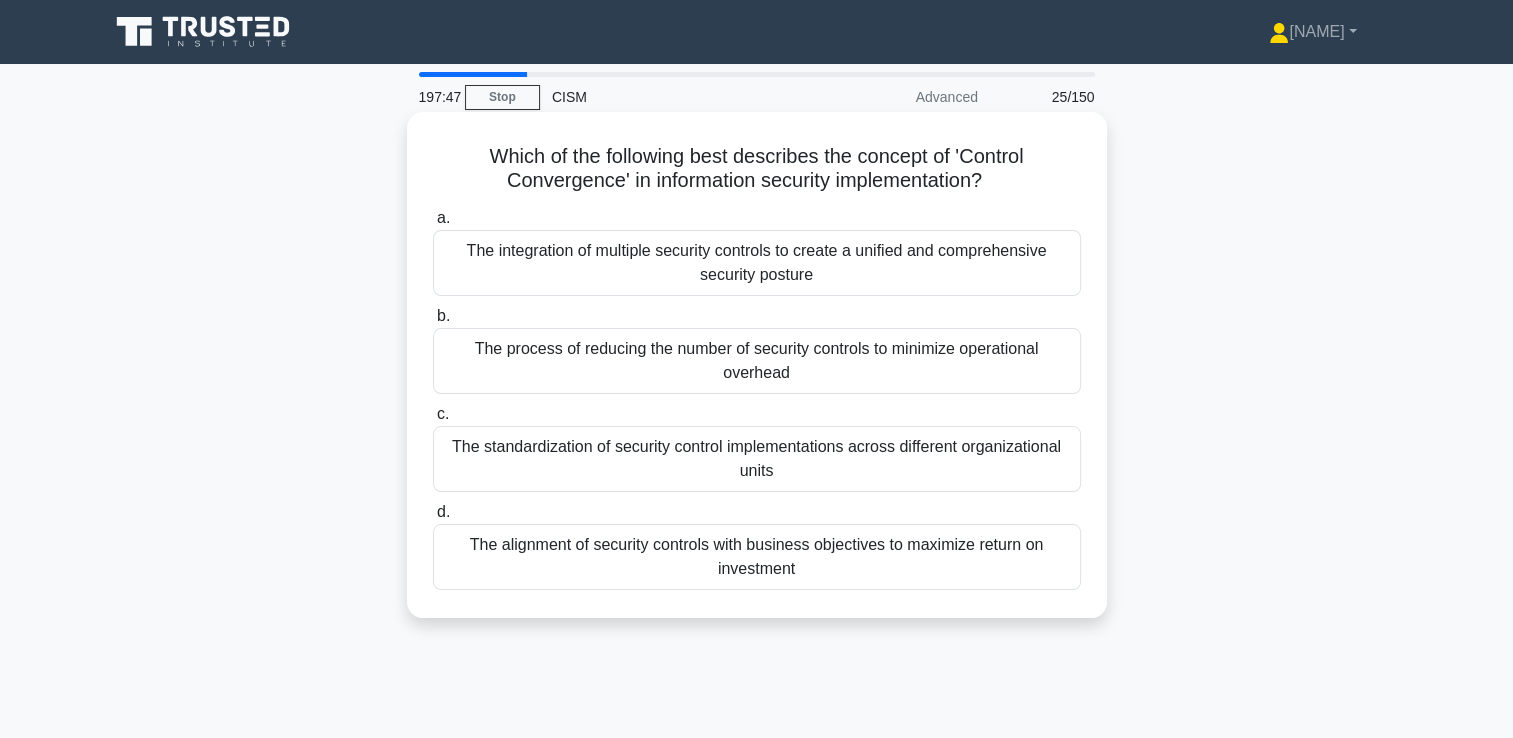 click on "The integration of multiple security controls to create a unified and comprehensive security posture" at bounding box center [757, 263] 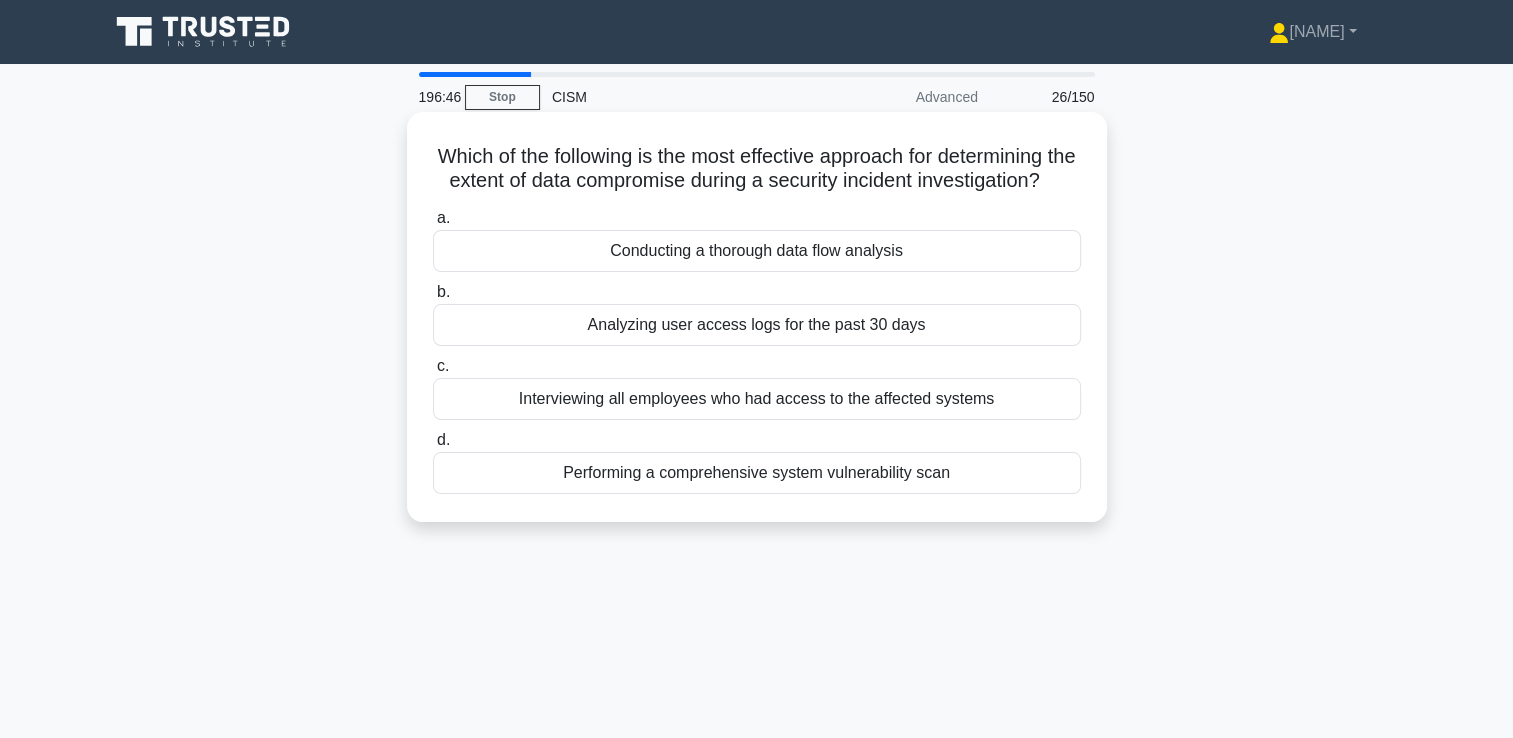 click on "Conducting a thorough data flow analysis" at bounding box center [757, 251] 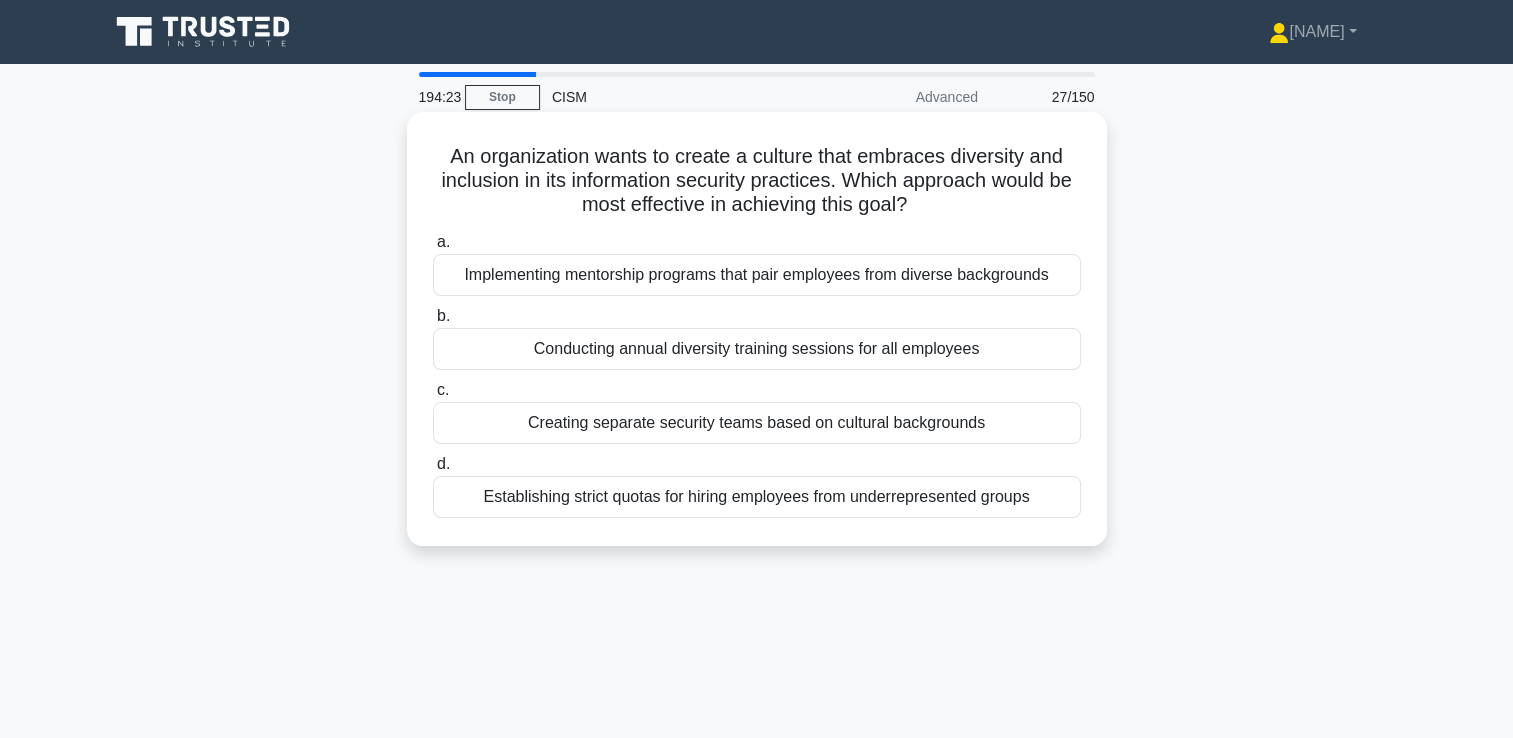 click on "Establishing strict quotas for hiring employees from underrepresented groups" at bounding box center (757, 497) 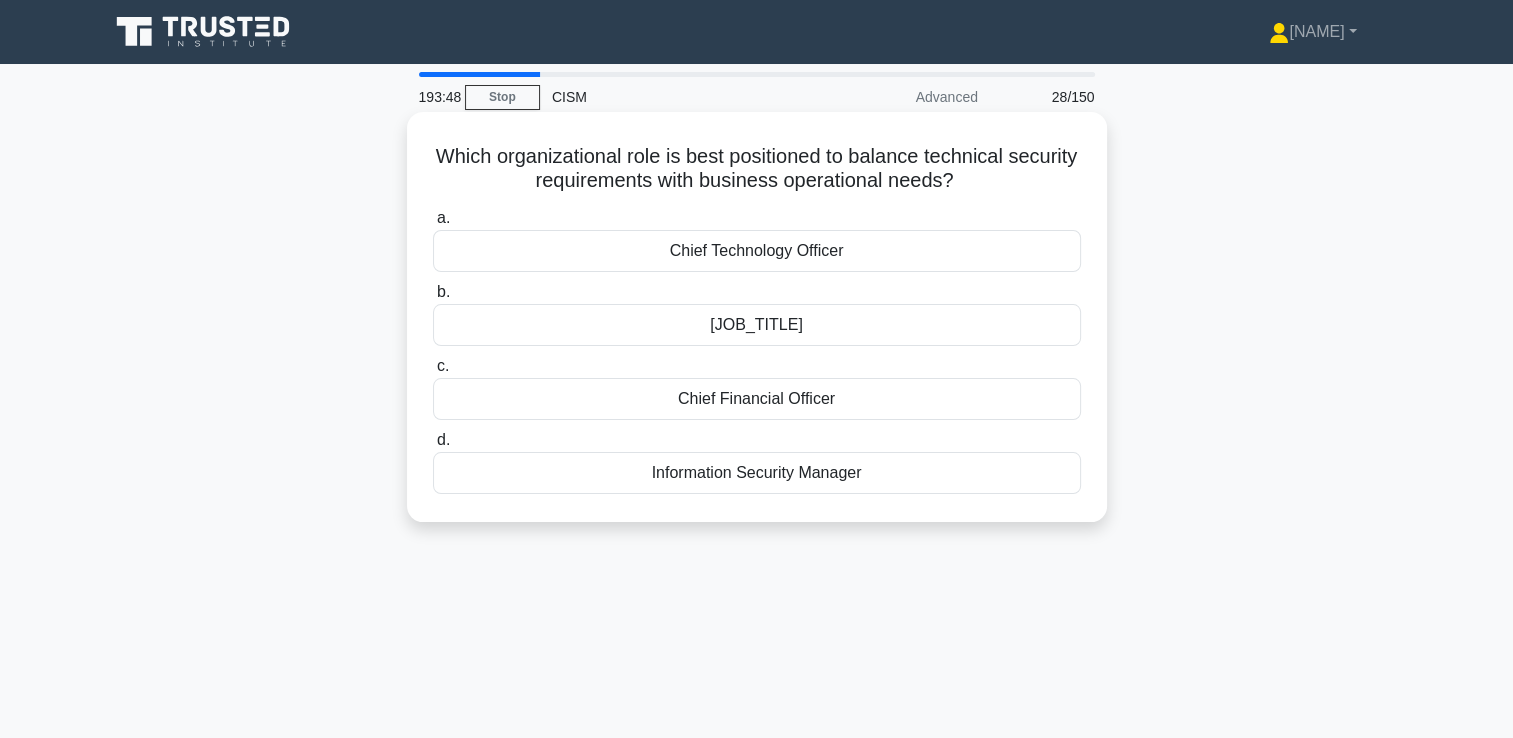 click on "Information Security Manager" at bounding box center (757, 473) 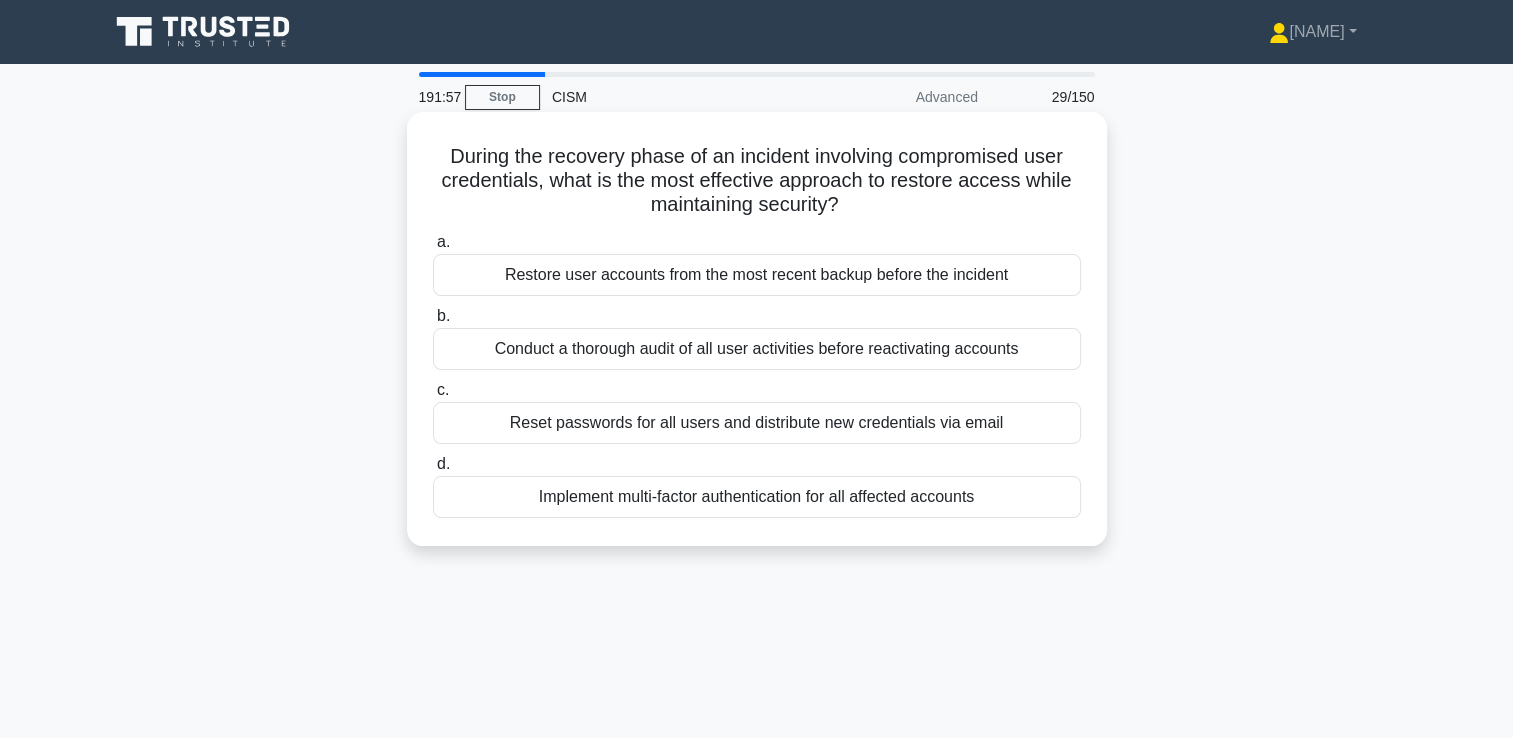 click on "Implement multi-factor authentication for all affected accounts" at bounding box center [757, 497] 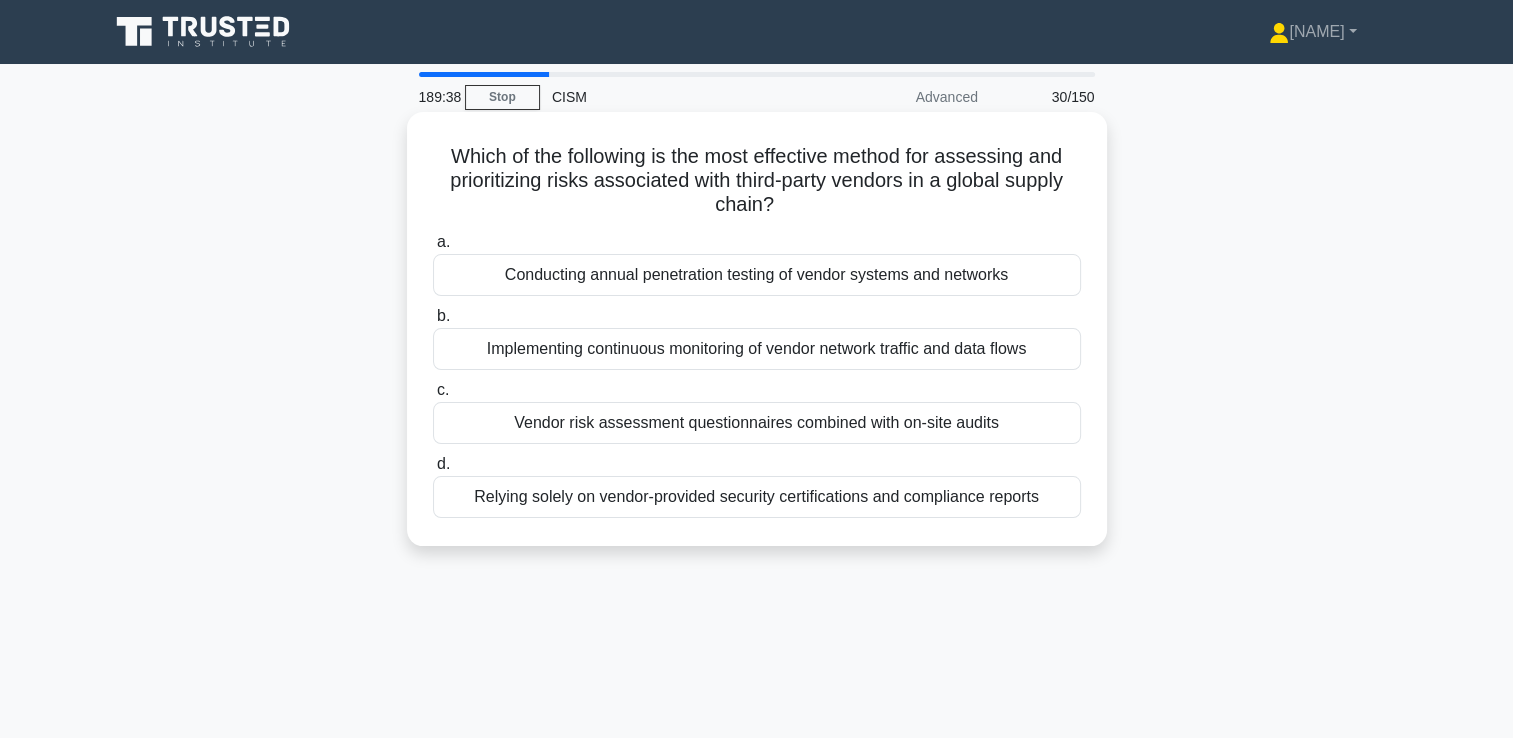 click on "Vendor risk assessment questionnaires combined with on-site audits" at bounding box center (757, 423) 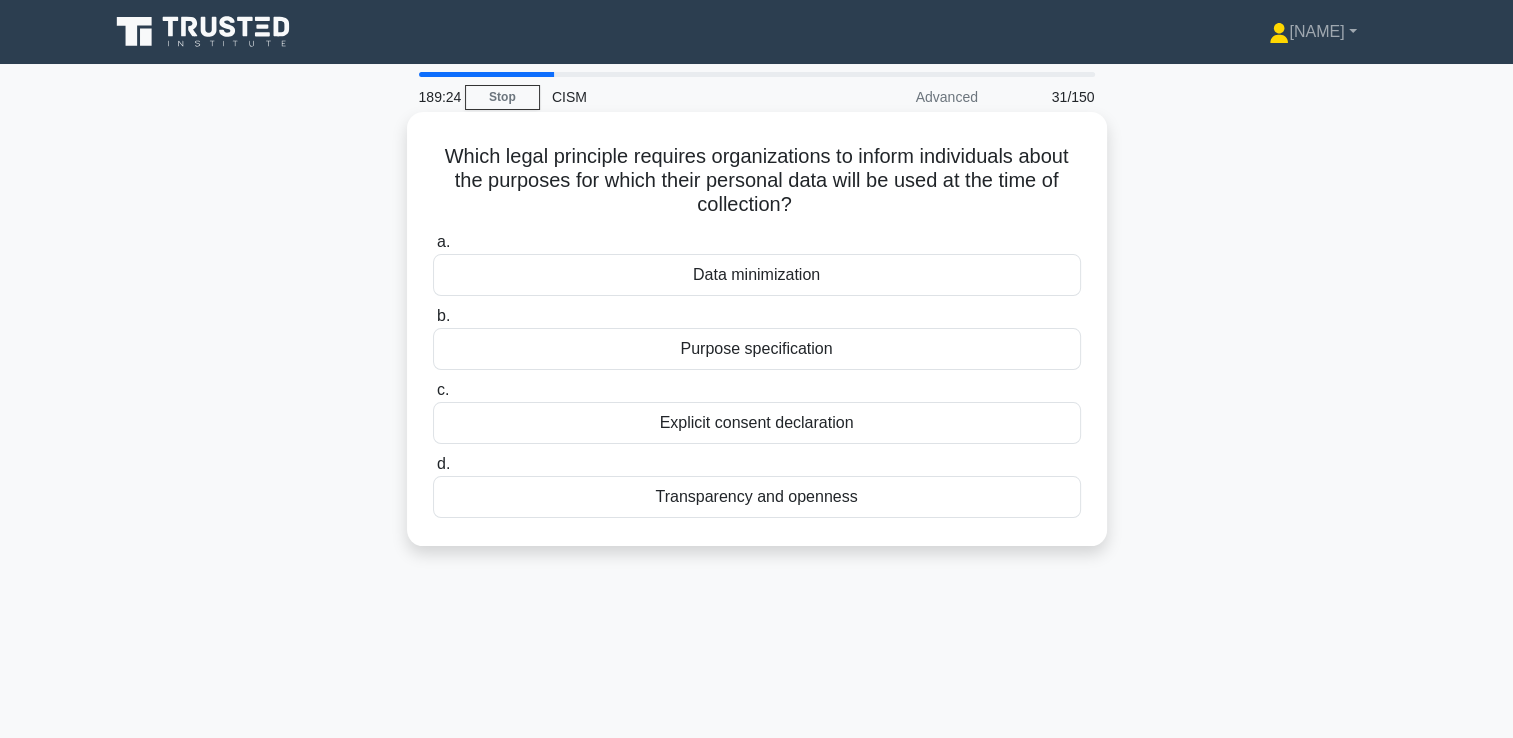 click on "Purpose specification" at bounding box center (757, 349) 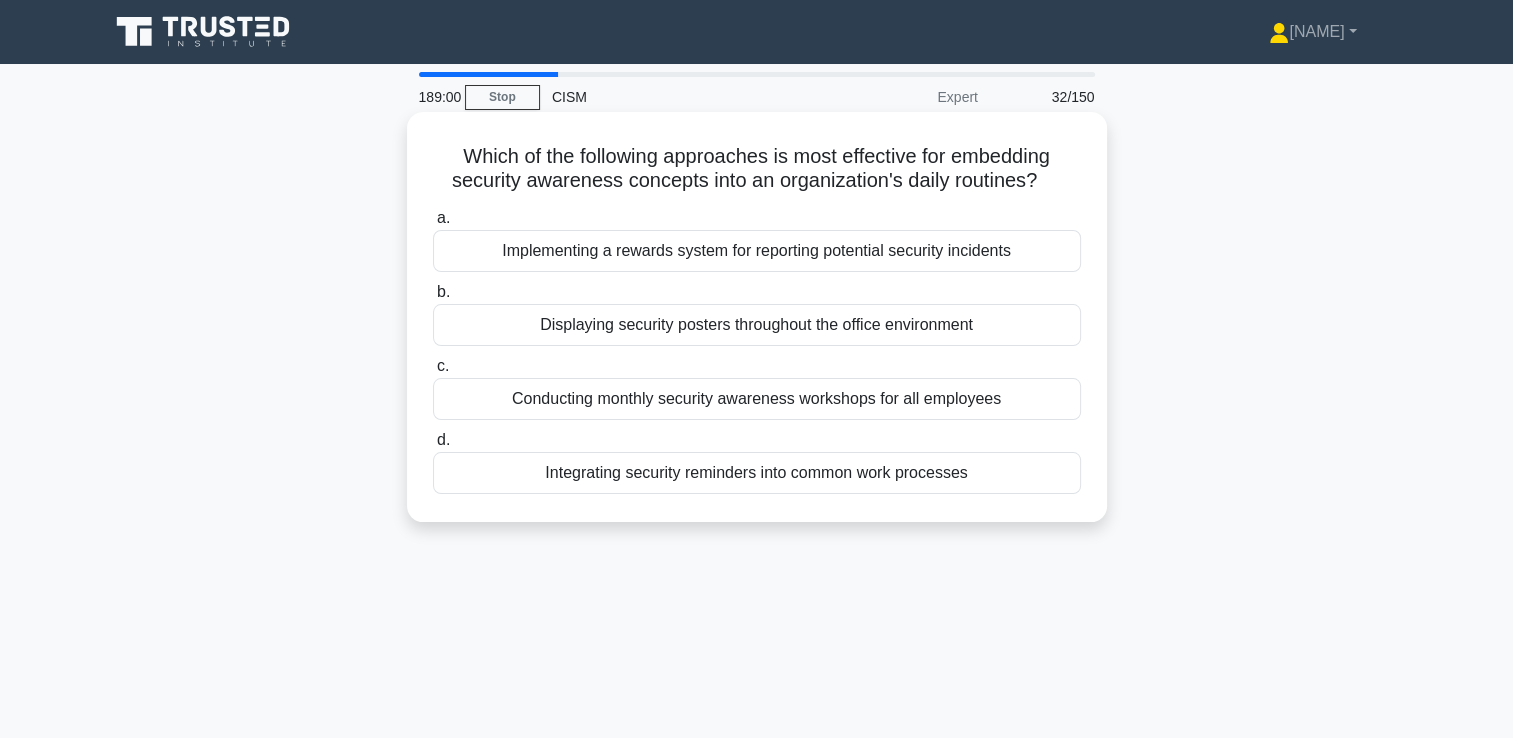 click on "Integrating security reminders into common work processes" at bounding box center (757, 473) 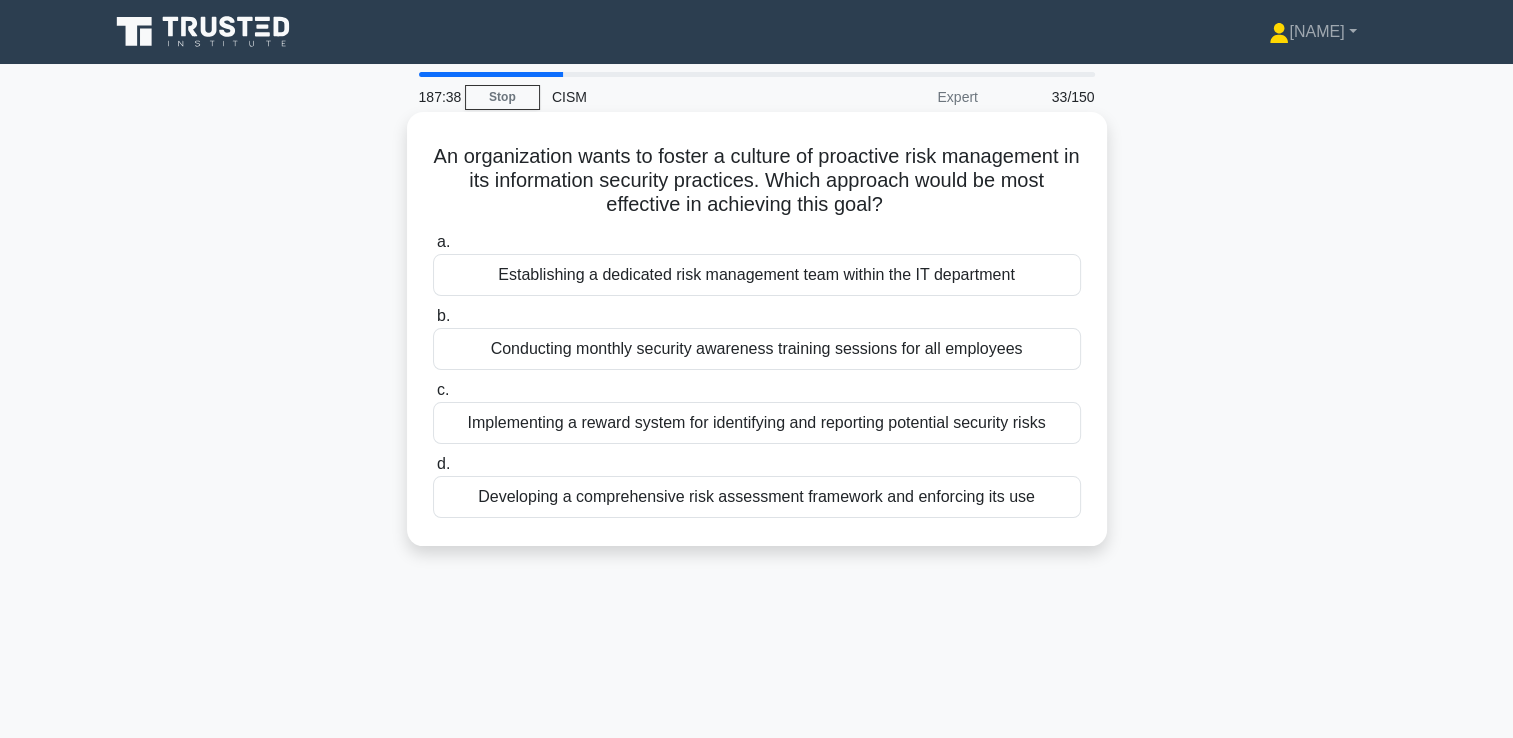 click on "Conducting monthly security awareness training sessions for all employees" at bounding box center [757, 349] 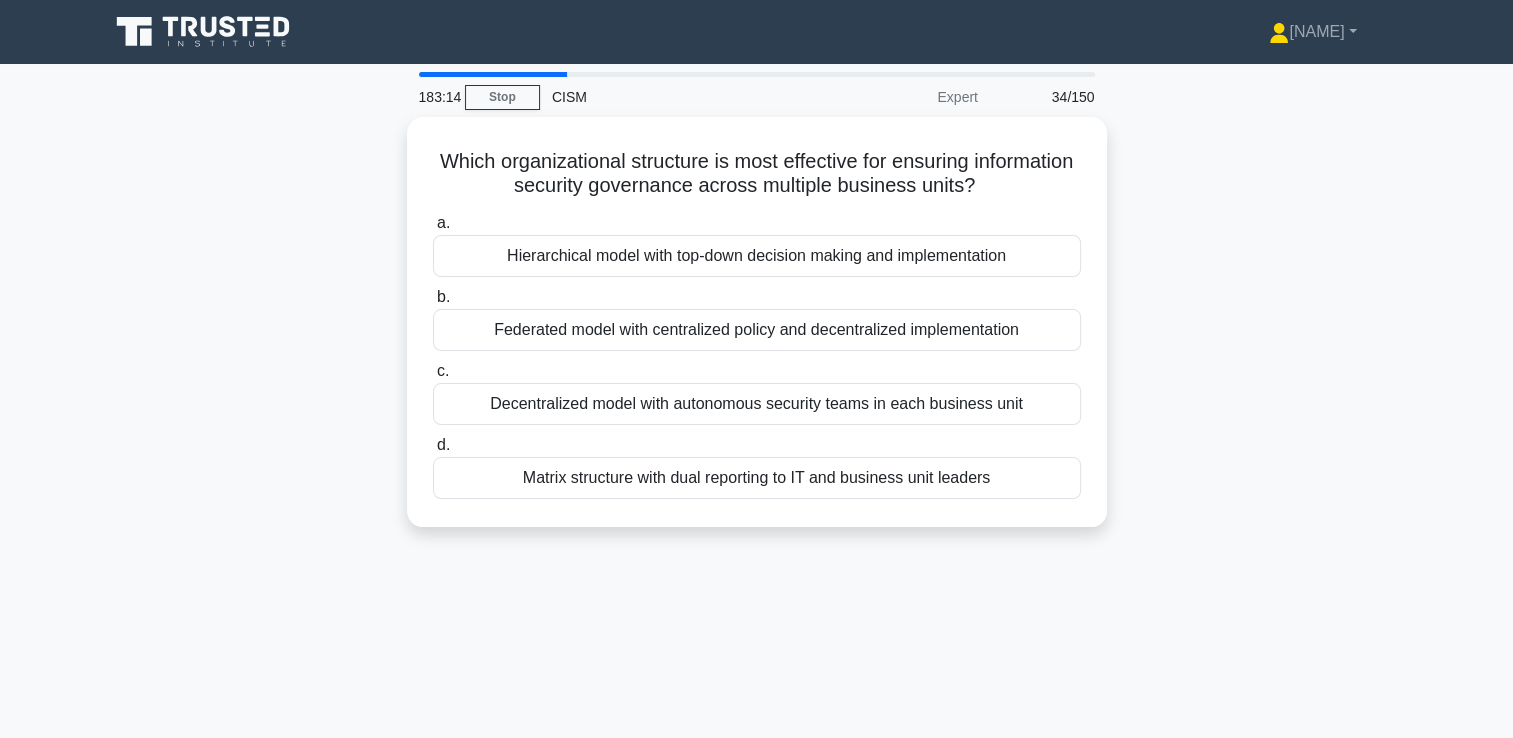 click on "Which organizational structure is most effective for ensuring information security governance across multiple business units?
.spinner_0XTQ{transform-origin:center;animation:spinner_y6GP .75s linear infinite}@keyframes spinner_y6GP{100%{transform:rotate(360deg)}}
a.
Hierarchical model with top-down decision making and implementation
b. c. d." at bounding box center (757, 334) 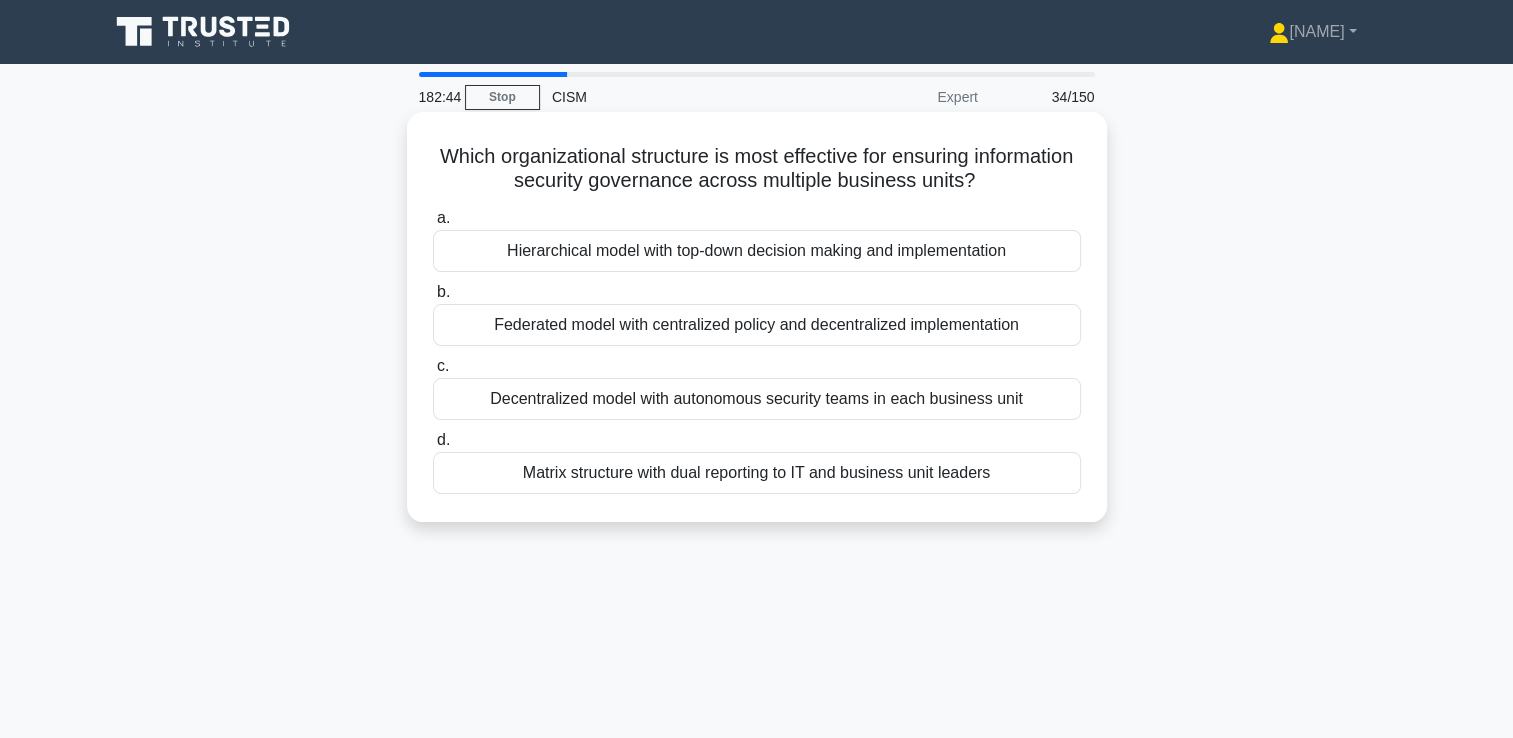 click on "Federated model with centralized policy and decentralized implementation" at bounding box center (757, 325) 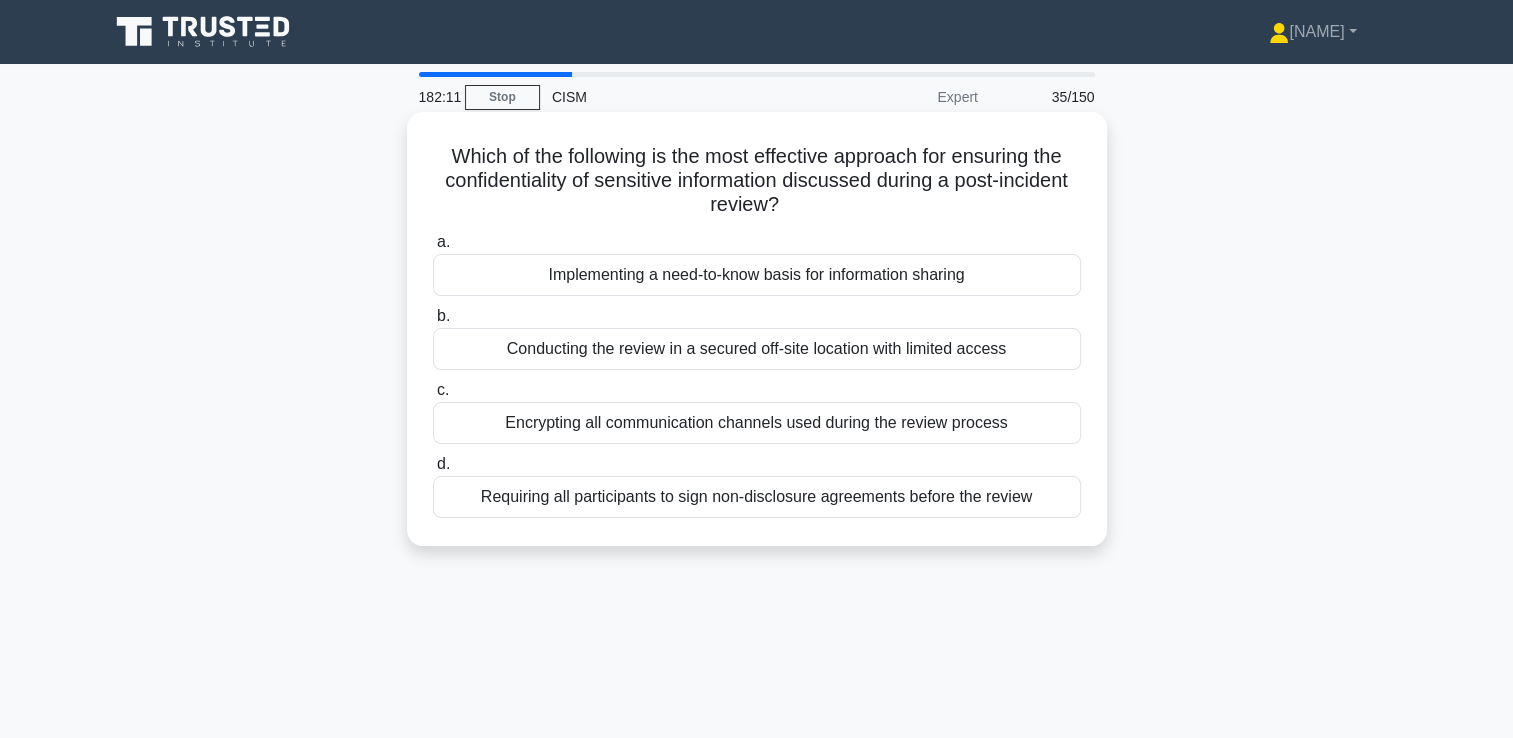 click on "Implementing a need-to-know basis for information sharing" at bounding box center [757, 275] 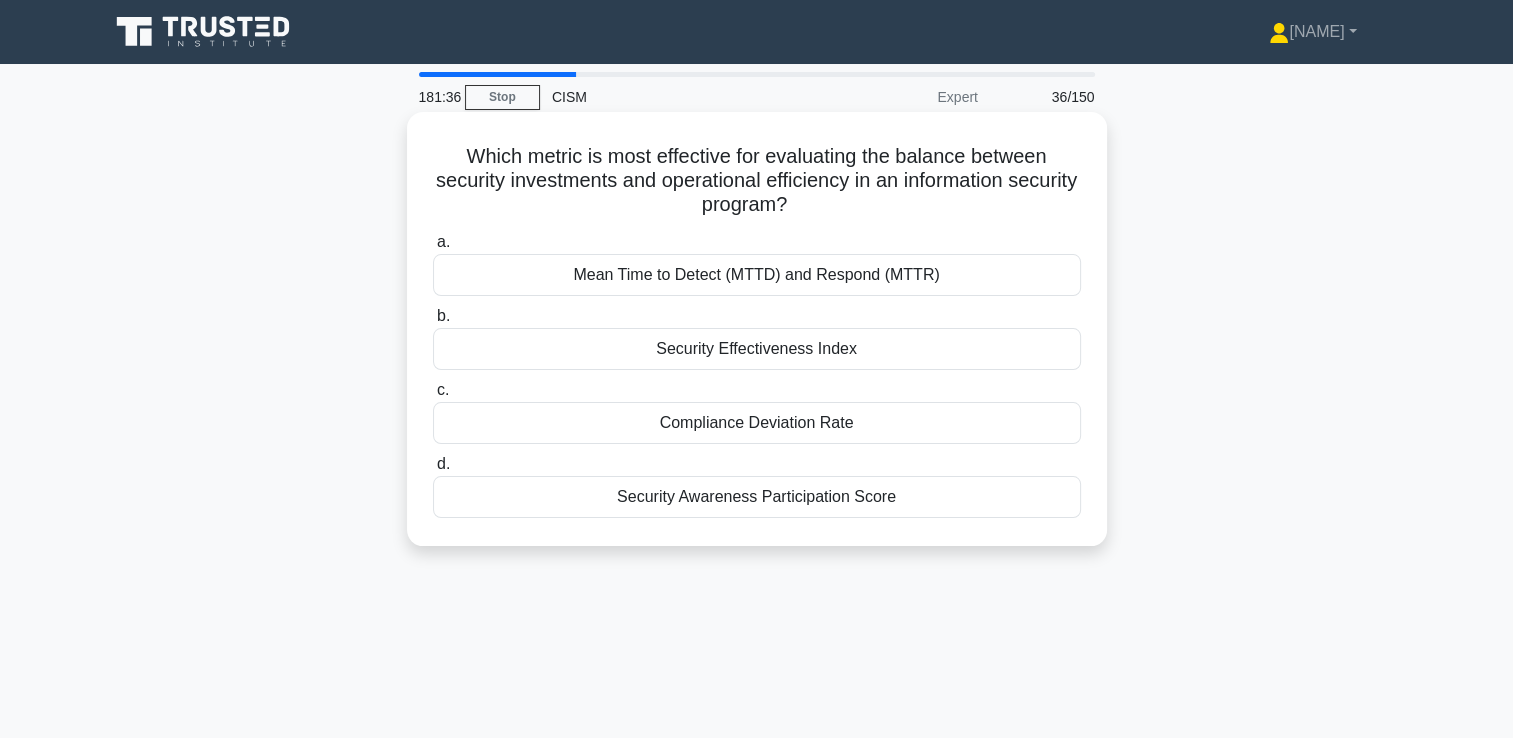 click on "Mean Time to Detect (MTTD) and Respond (MTTR)" at bounding box center (757, 275) 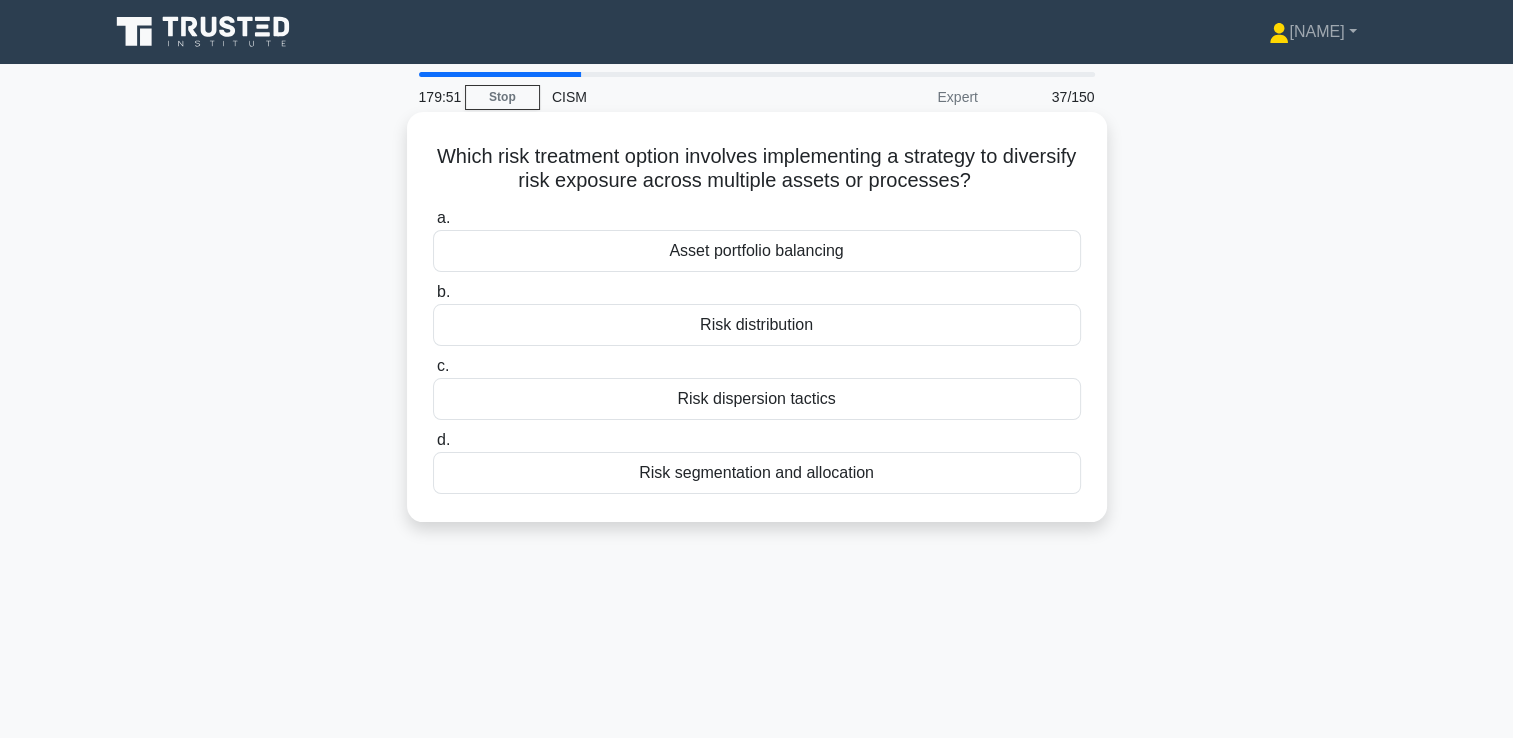 click on "Risk distribution" at bounding box center (757, 325) 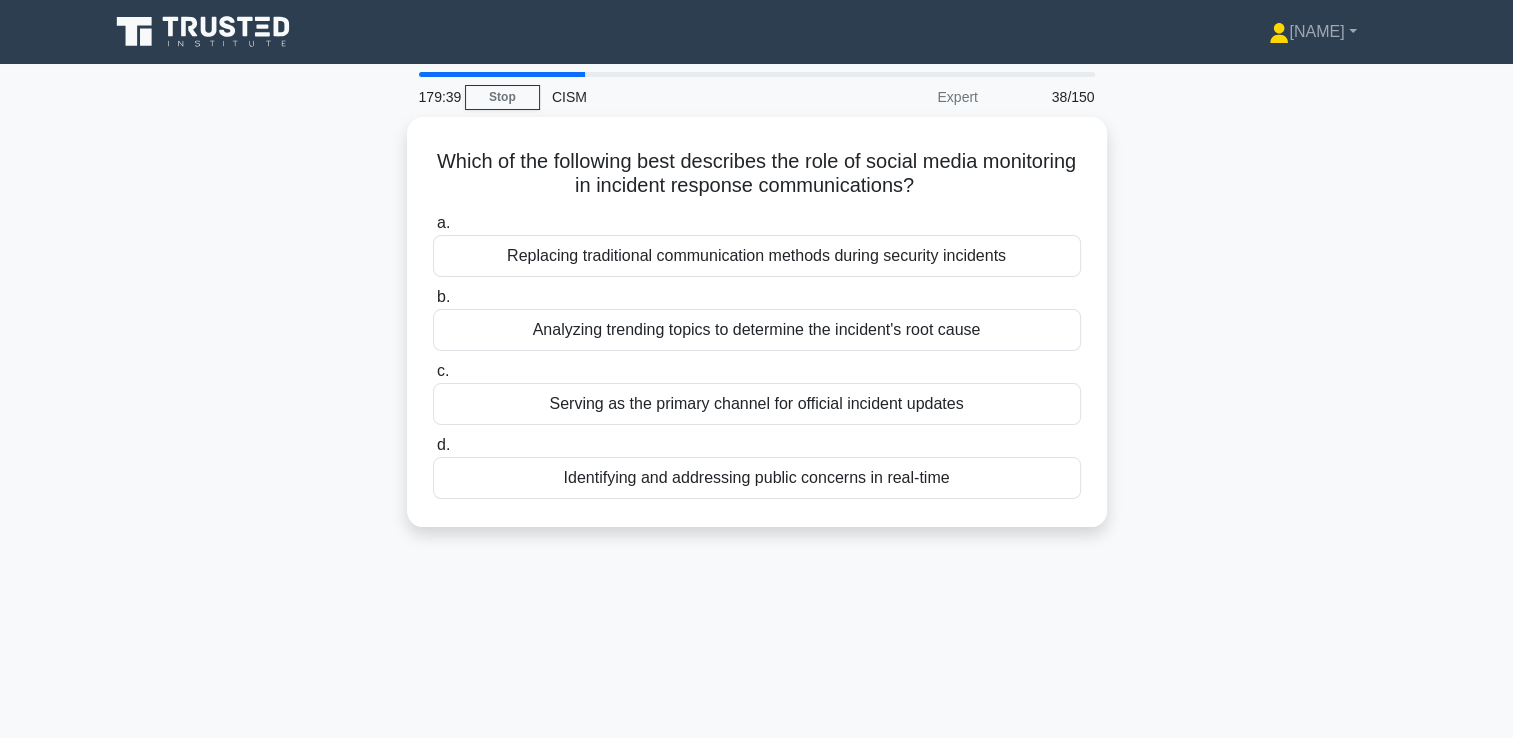 click on "Which of the following best describes the role of social media monitoring in incident response communications?
.spinner_0XTQ{transform-origin:center;animation:spinner_y6GP .75s linear infinite}@keyframes spinner_y6GP{100%{transform:rotate(360deg)}}
a.
Replacing traditional communication methods during security incidents
b. c. d." at bounding box center (757, 334) 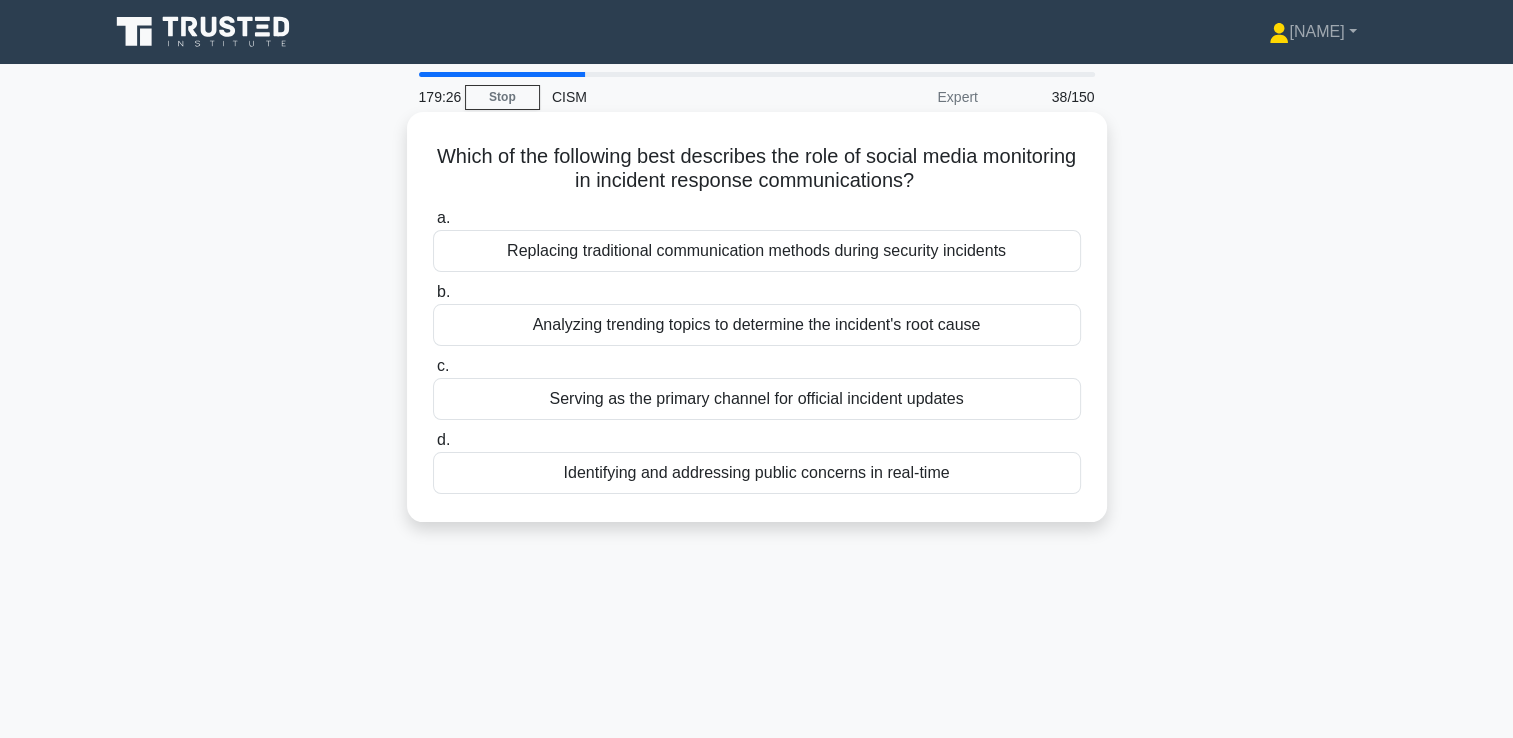 click on "Identifying and addressing public concerns in real-time" at bounding box center (757, 473) 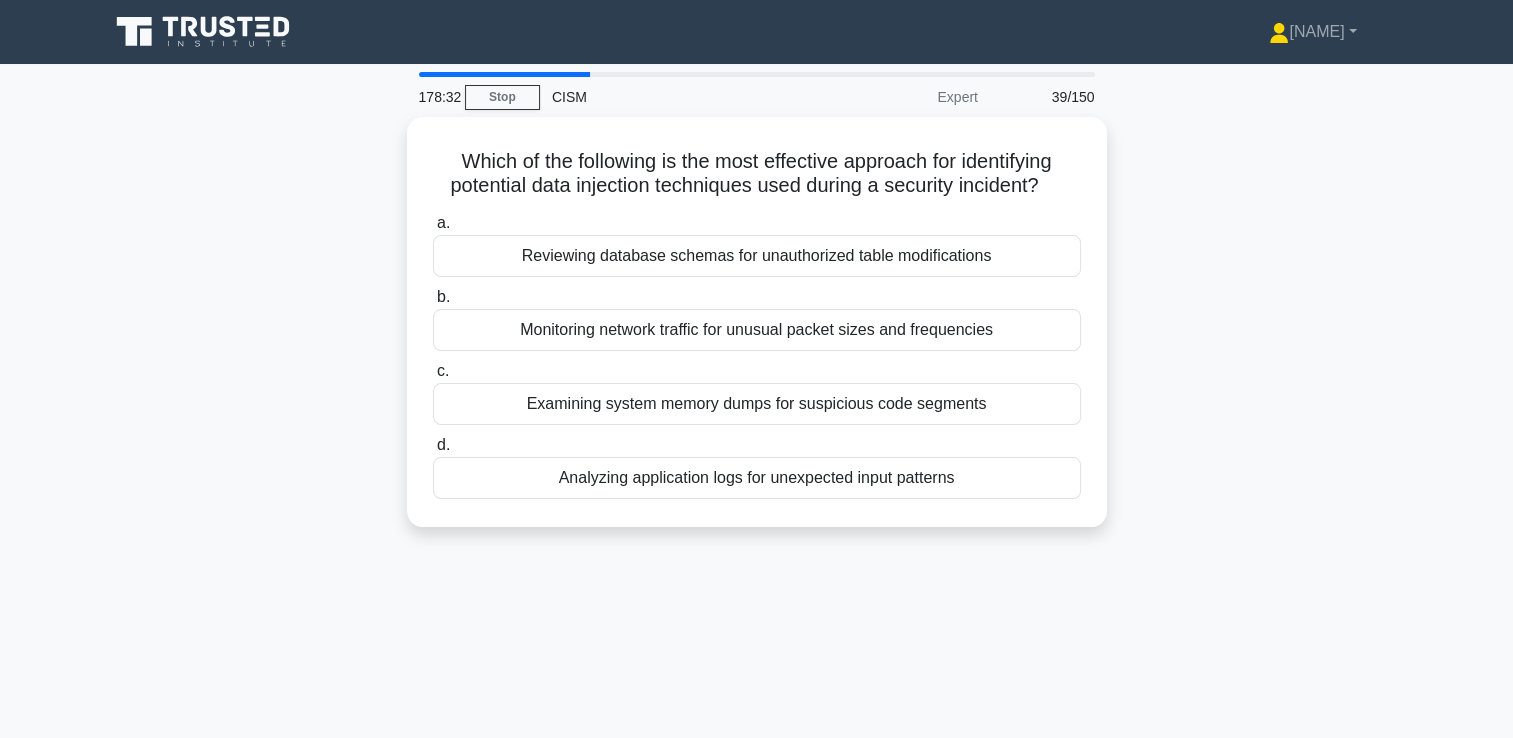 click on "Which of the following is the most effective approach for identifying potential data injection techniques used during a security incident?
.spinner_0XTQ{transform-origin:center;animation:spinner_y6GP .75s linear infinite}@keyframes spinner_y6GP{100%{transform:rotate(360deg)}}
a.
Reviewing database schemas for unauthorized table modifications" at bounding box center [757, 334] 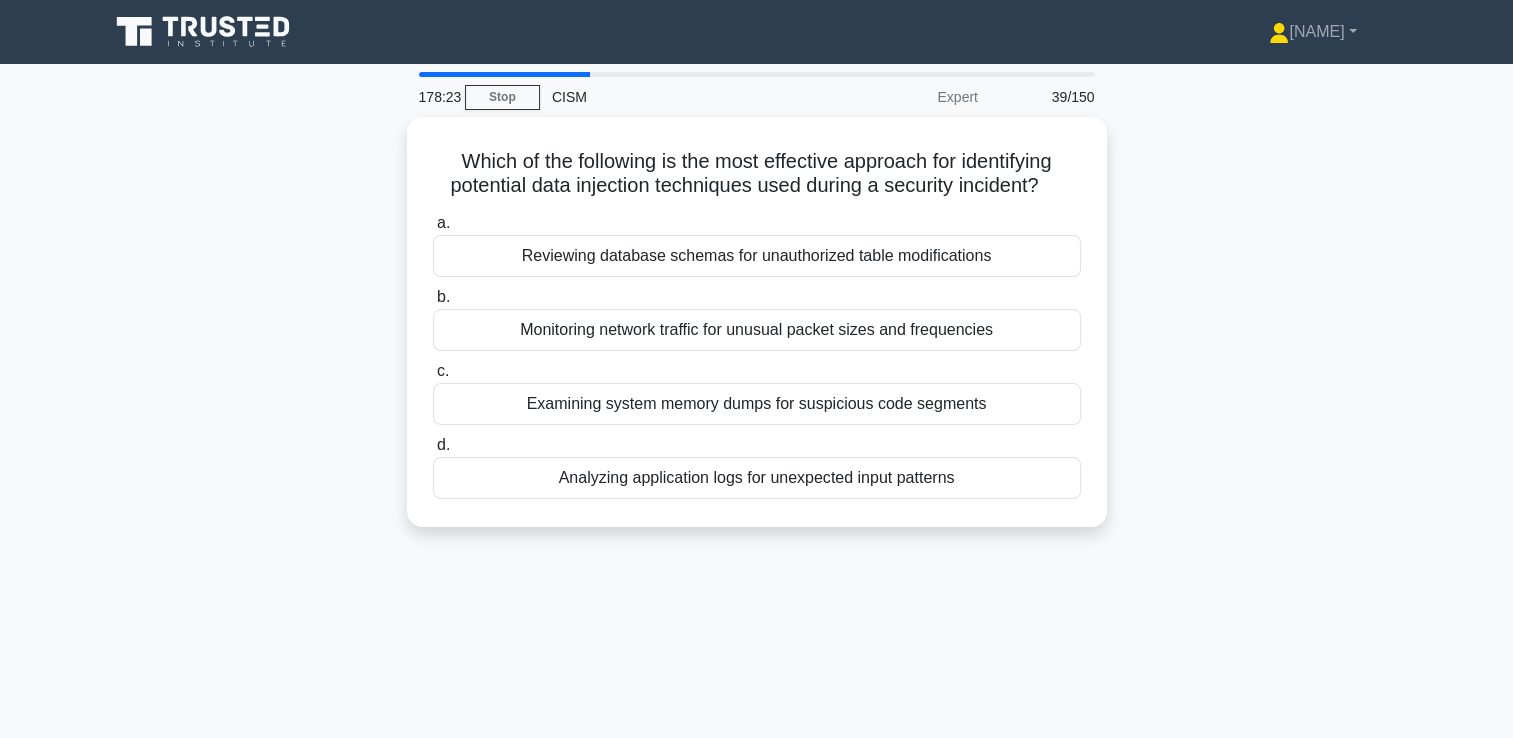 click on "Which of the following is the most effective approach for identifying potential data injection techniques used during a security incident?
.spinner_0XTQ{transform-origin:center;animation:spinner_y6GP .75s linear infinite}@keyframes spinner_y6GP{100%{transform:rotate(360deg)}}
a.
Reviewing database schemas for unauthorized table modifications" at bounding box center (757, 334) 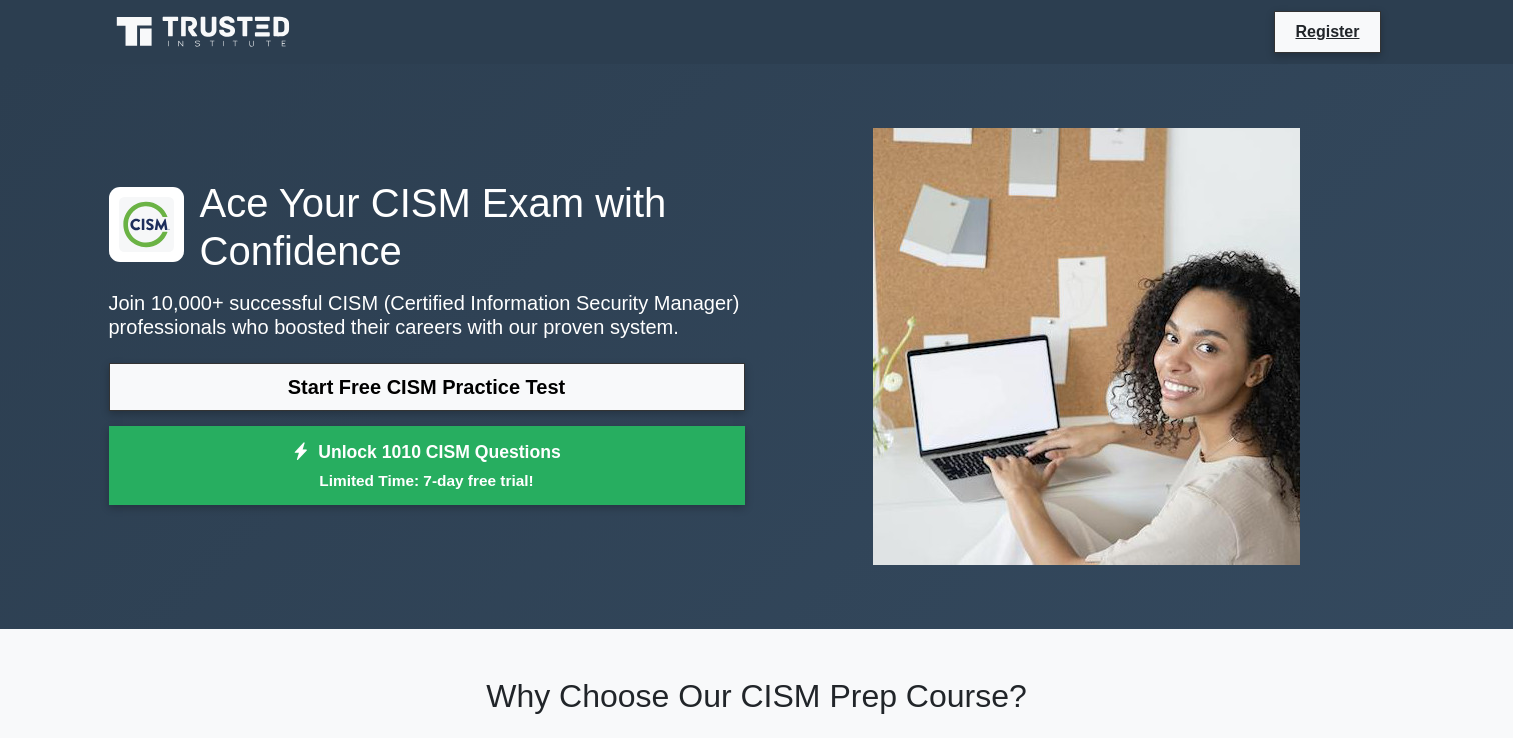scroll, scrollTop: 0, scrollLeft: 0, axis: both 